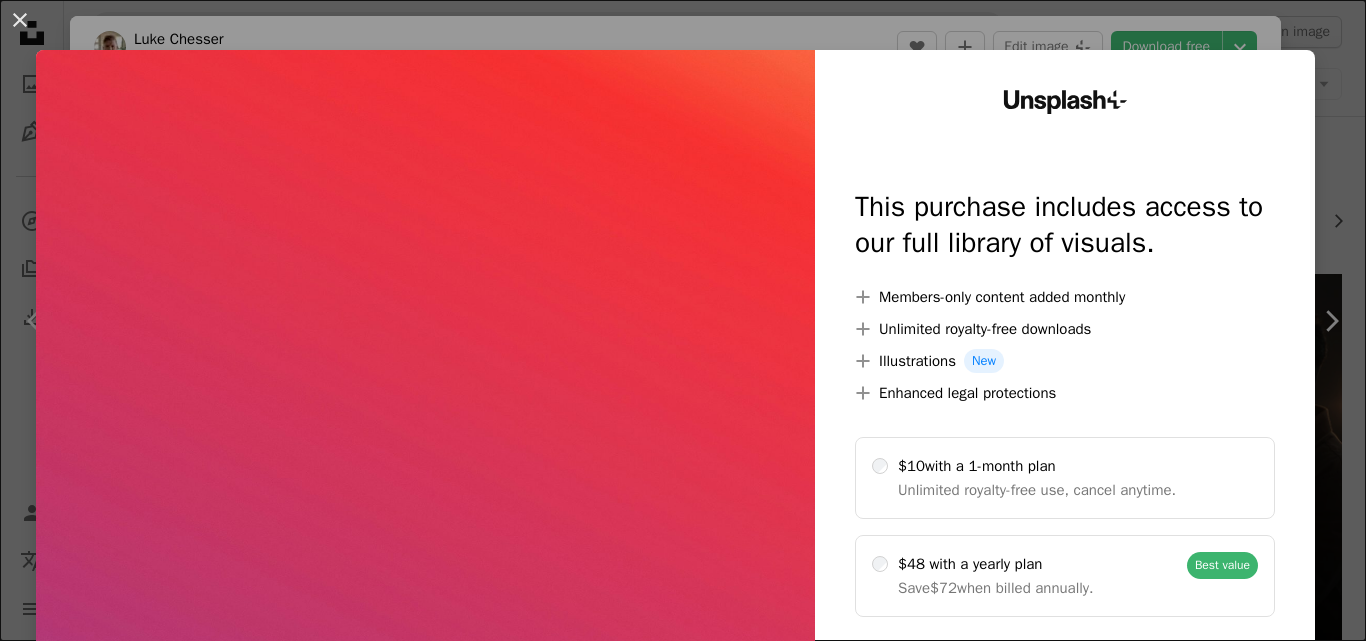 scroll, scrollTop: 1622, scrollLeft: 0, axis: vertical 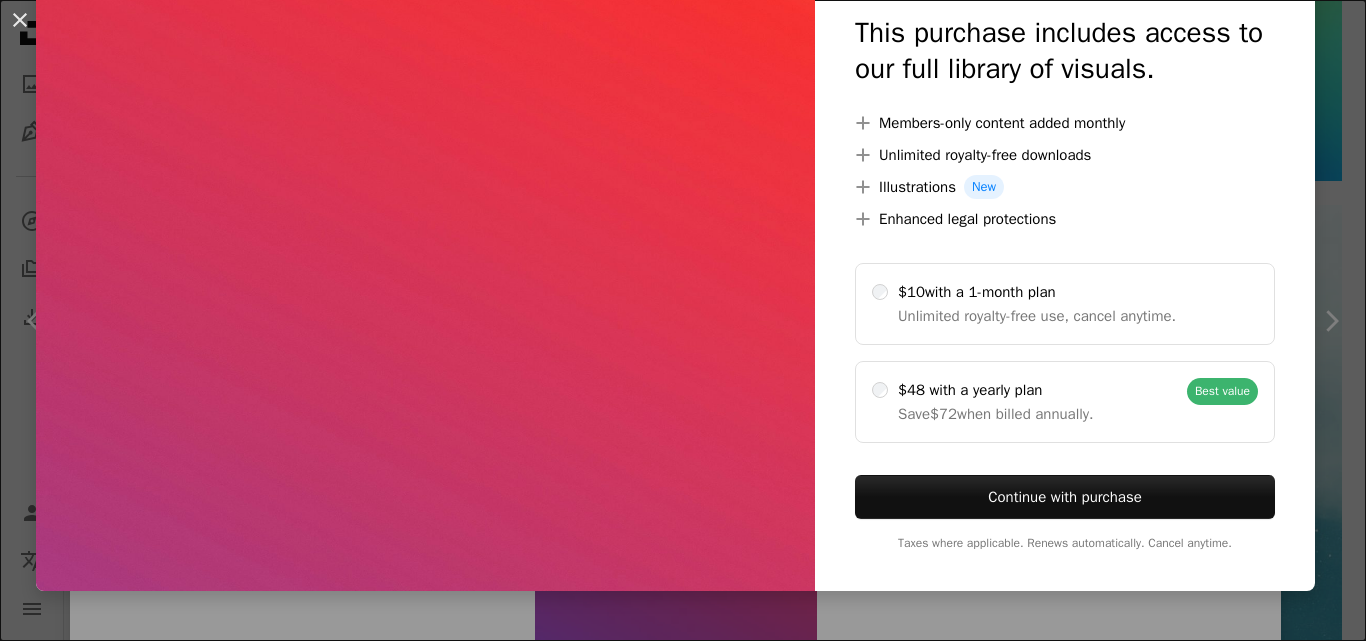 click 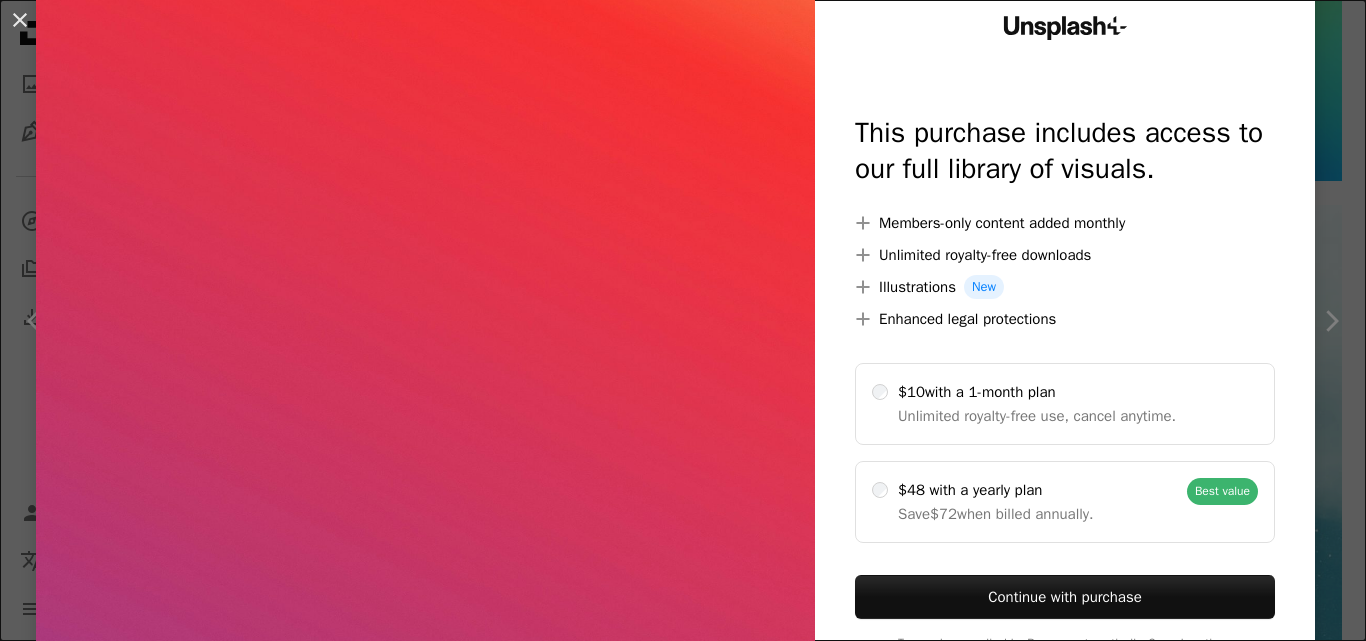 scroll, scrollTop: 0, scrollLeft: 0, axis: both 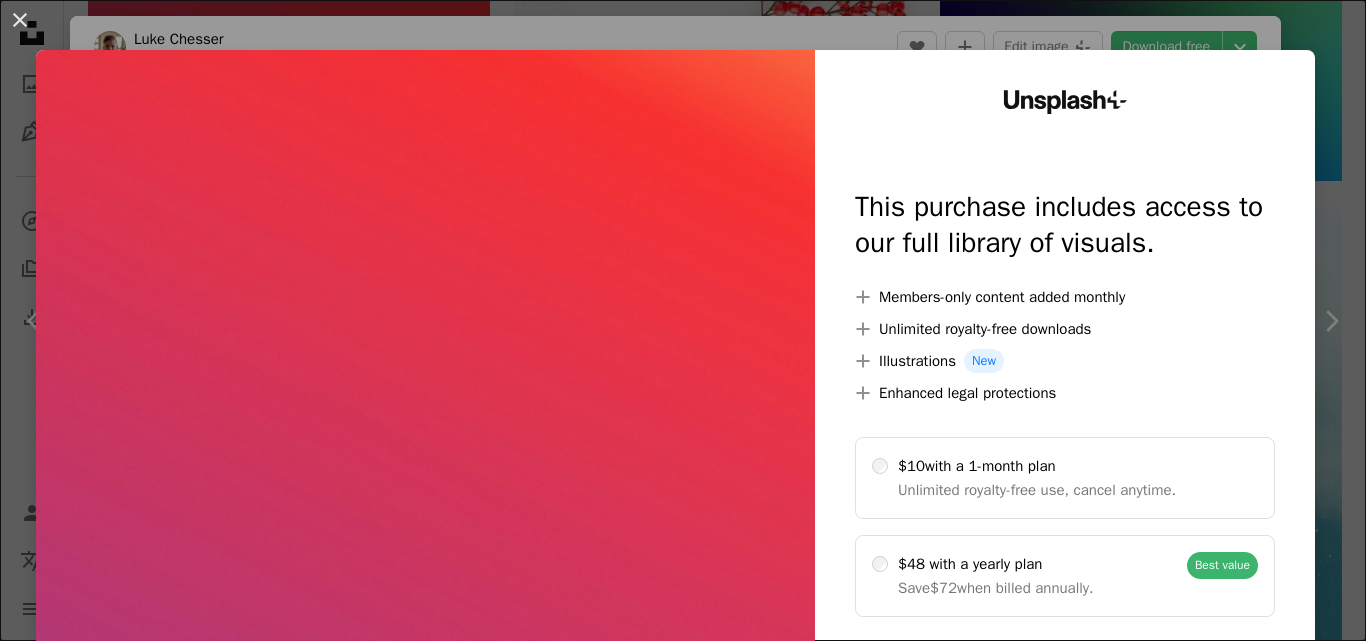 click at bounding box center [425, 407] 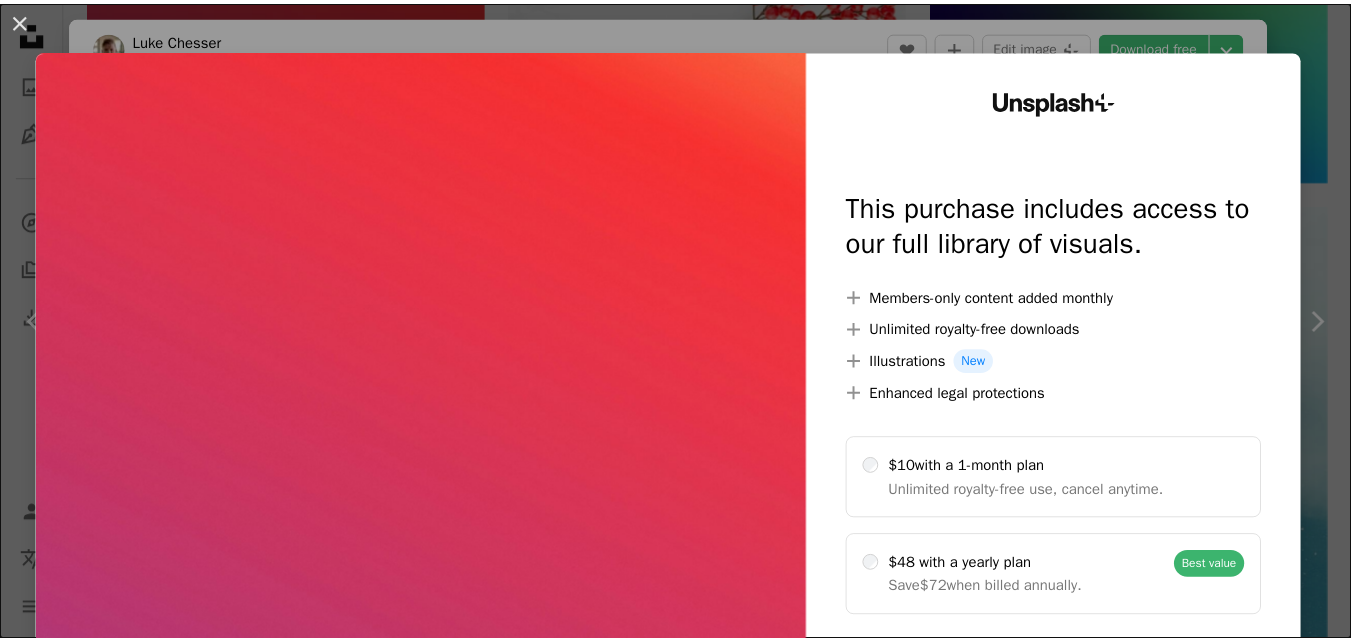 scroll, scrollTop: 100, scrollLeft: 0, axis: vertical 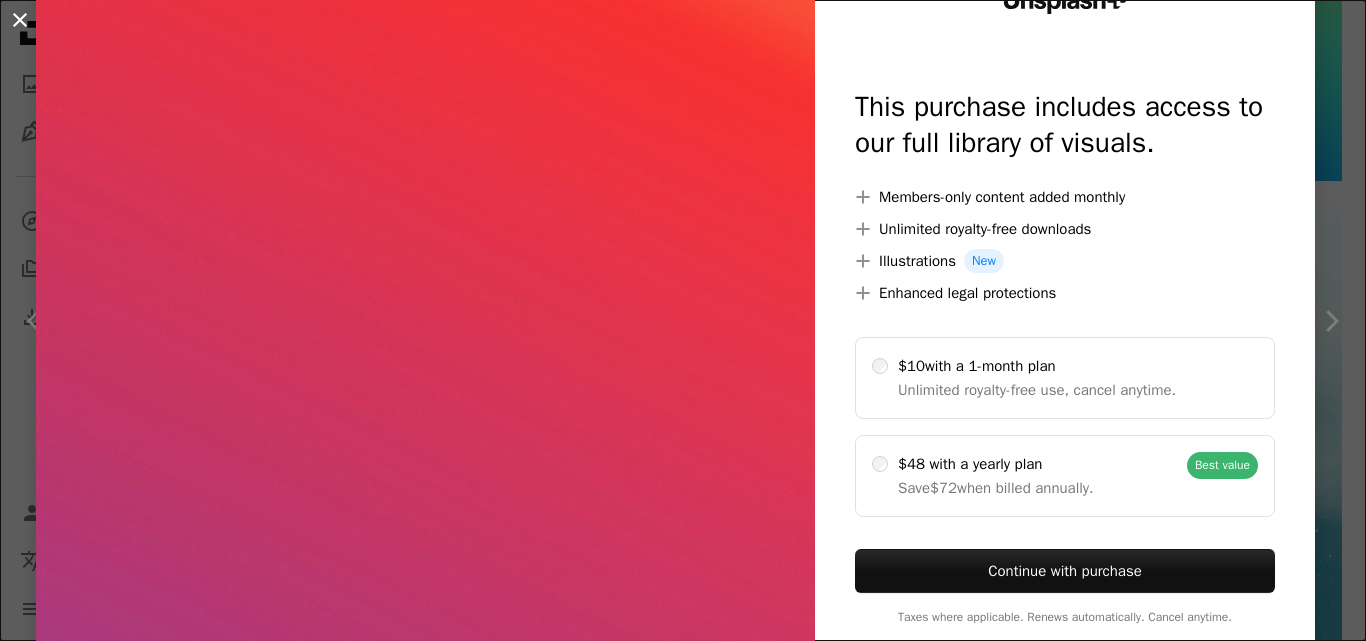 click on "An X shape" at bounding box center [20, 20] 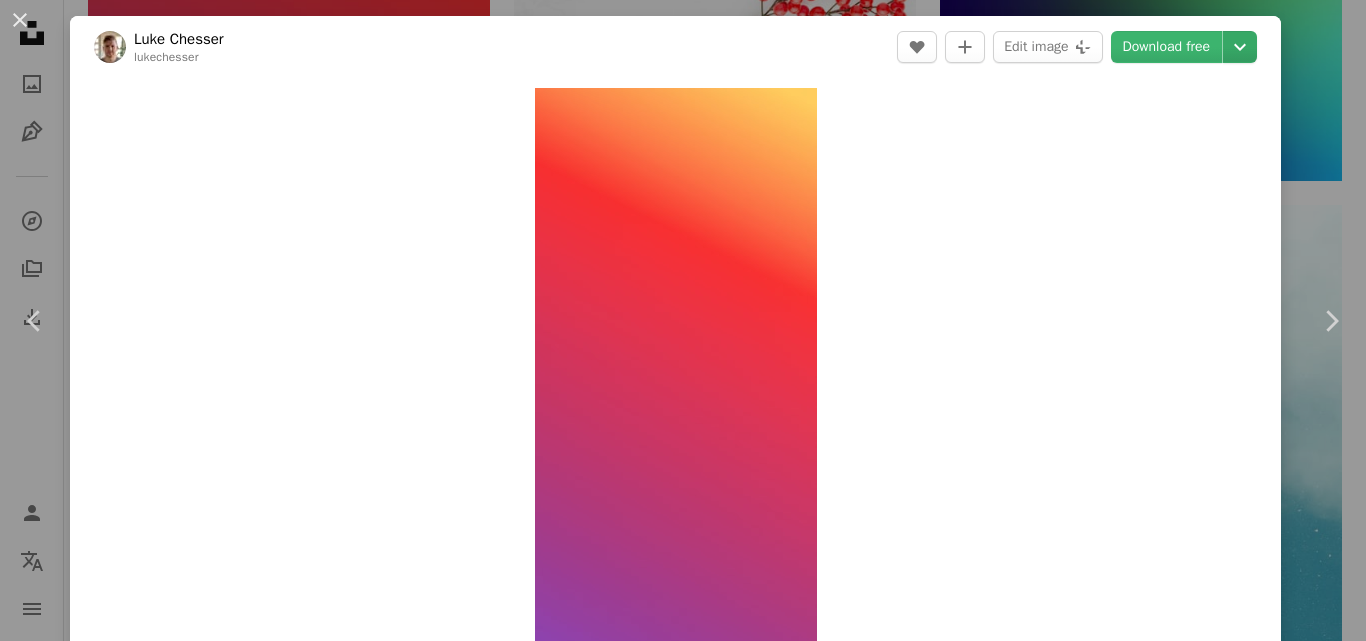 click 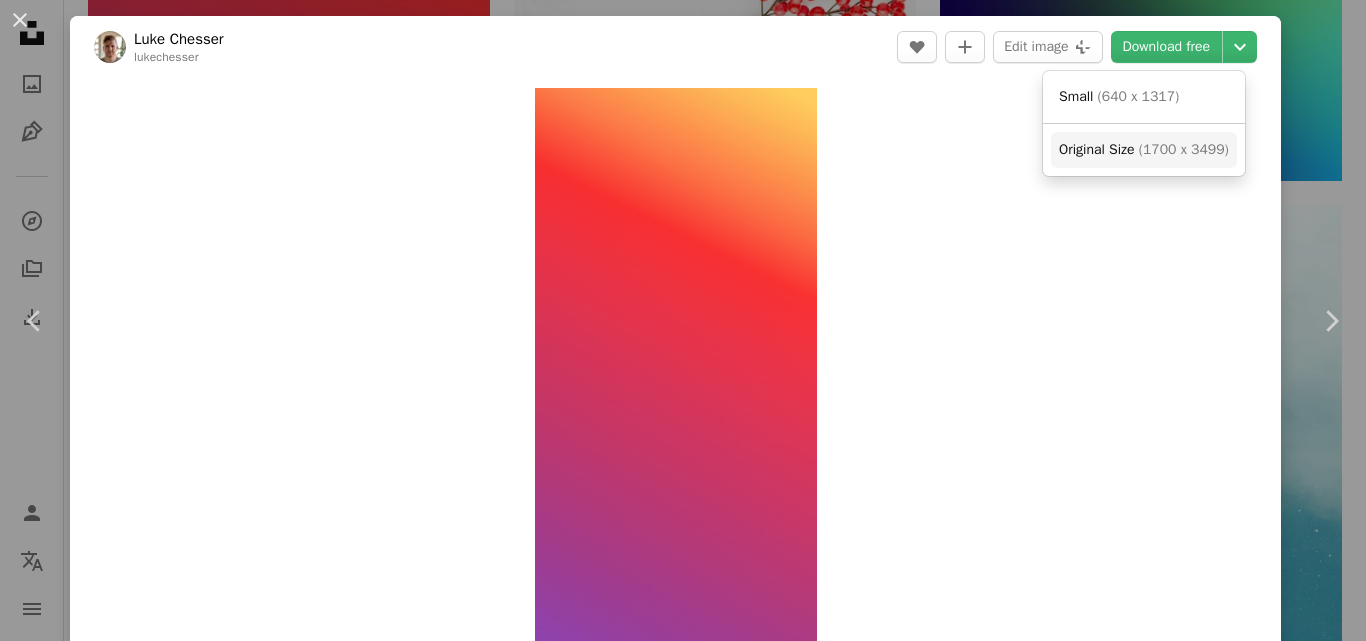 click on "Original Size" at bounding box center [1096, 149] 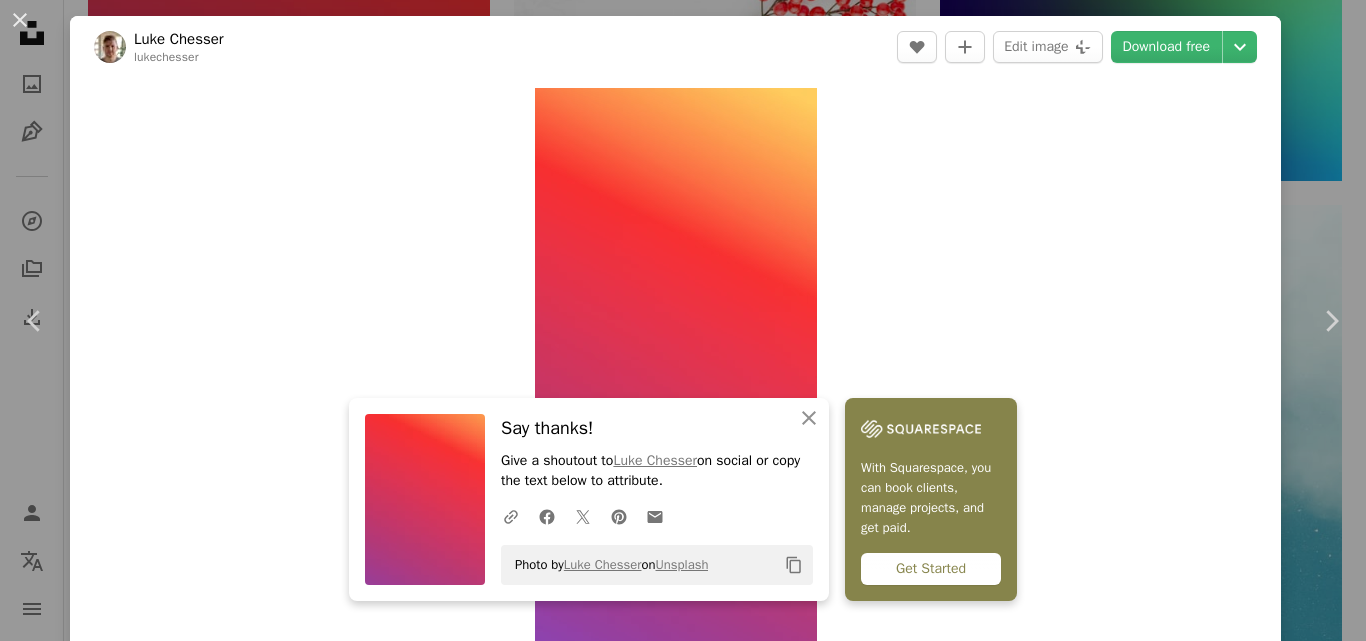 click on "An X shape Chevron left Chevron right An X shape Close Say thanks! Give a shoutout to  [FIRST] [LAST]  on social or copy the text below to attribute. A URL sharing icon (chains) Facebook icon X (formerly Twitter) icon Pinterest icon An envelope Photo by  [FIRST] [LAST]  on  Unsplash
Copy content With Squarespace, you can book clients, manage projects, and get paid. Get Started [FIRST] [LAST] [FIRST][LAST] A heart A plus sign Edit image   Plus sign for Unsplash+ Download free Chevron down Zoom in Views 30,859,902 Downloads 311,276 A forward-right arrow Share Info icon Info More Actions Dark purple to red to orange gradient Calendar outlined Published on  [DATE] , [YEAR] Safety Free to use under the  Unsplash License wallpaper background phone wallpaper gradient gradient background color red orange purple phone background instagram gradient wallpaper color gradient solid color wallpaper abstract texture plant colors Free stock photos Browse premium related images on iStock  |  Save 20% with code UNSPLASH20  ↗" at bounding box center (683, 320) 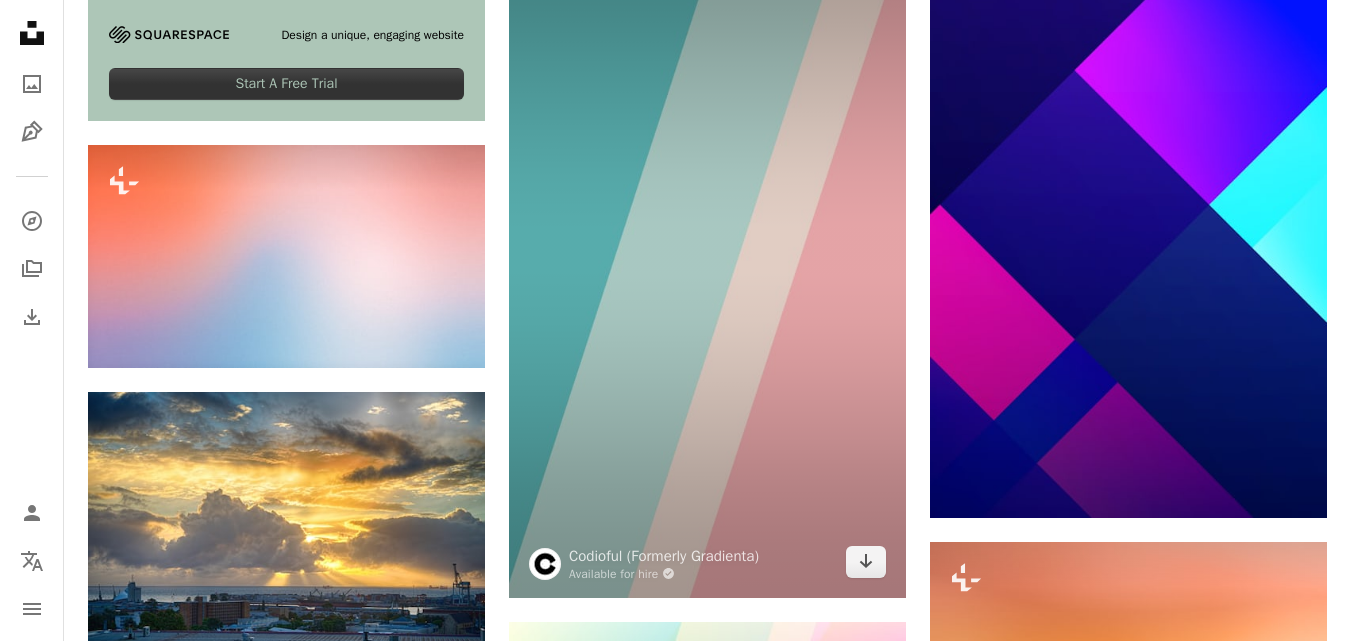 scroll, scrollTop: 4022, scrollLeft: 0, axis: vertical 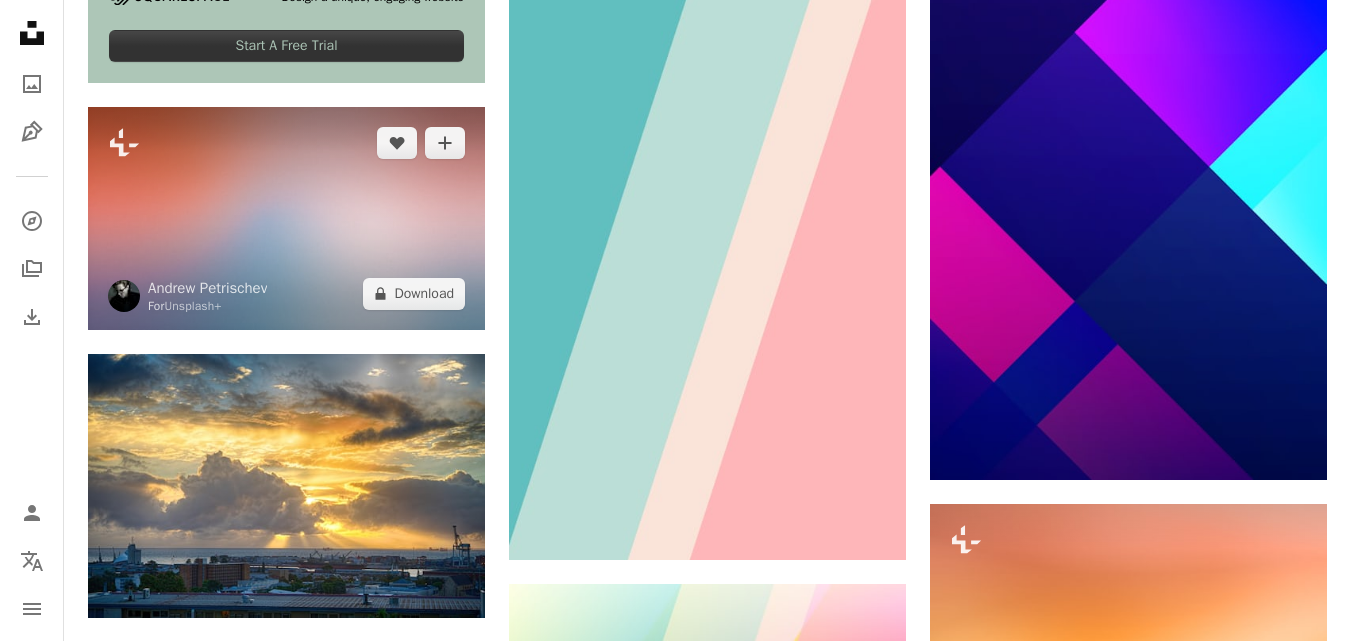 click at bounding box center [286, 218] 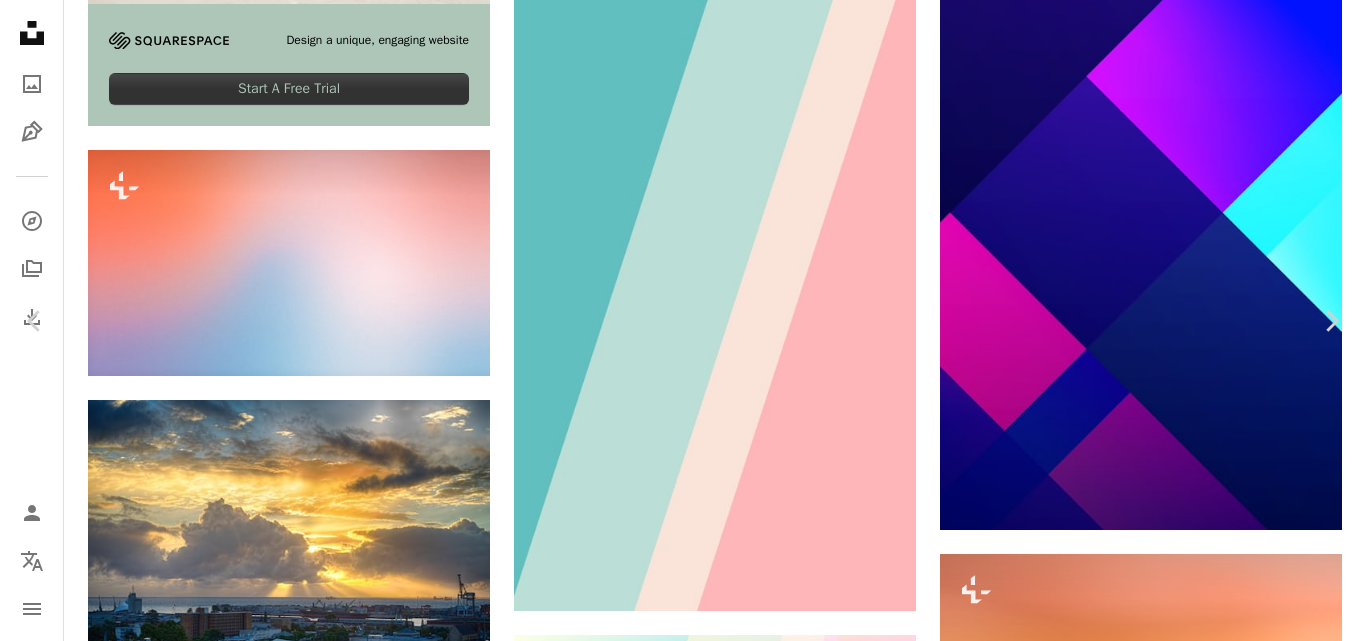click on "A lock   Download" at bounding box center [1205, 2978] 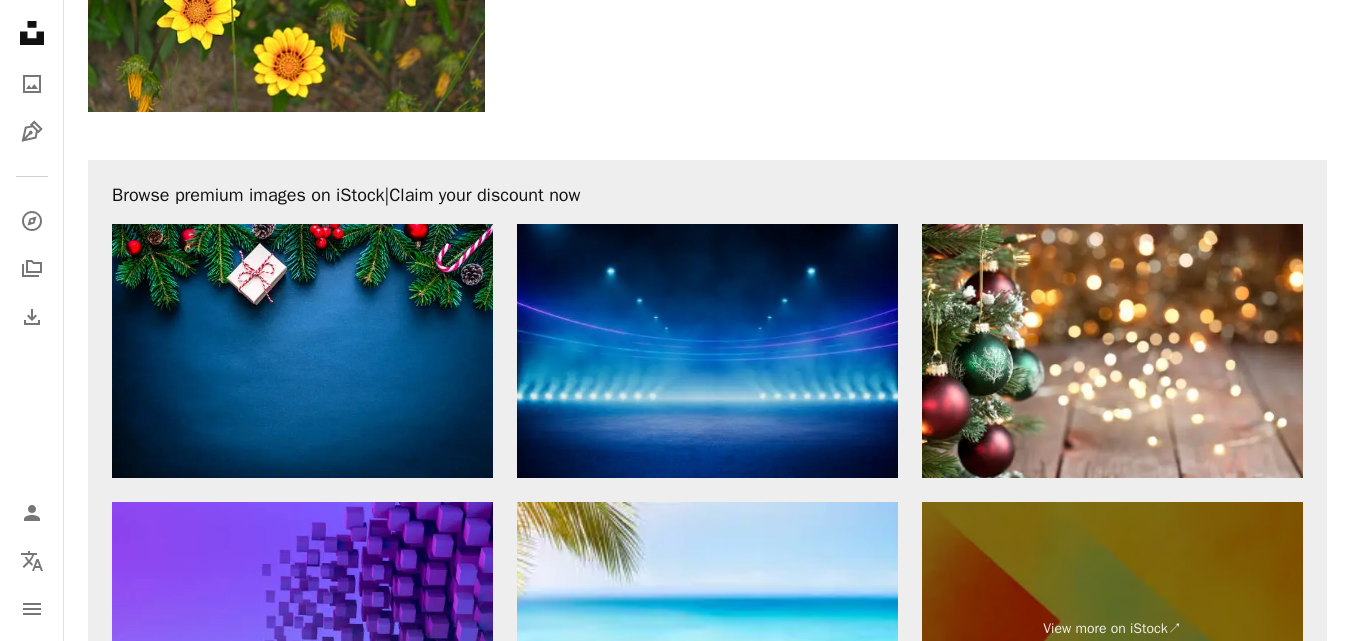 scroll, scrollTop: 5822, scrollLeft: 0, axis: vertical 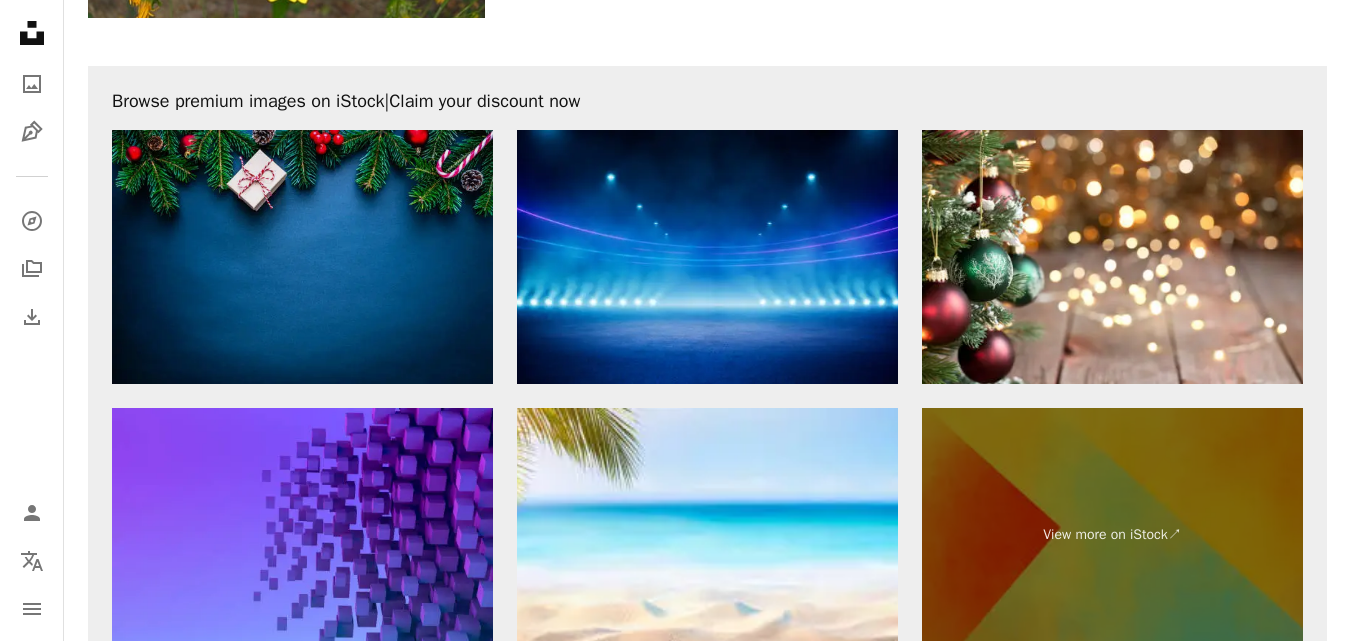 drag, startPoint x: 396, startPoint y: 298, endPoint x: 313, endPoint y: 283, distance: 84.34453 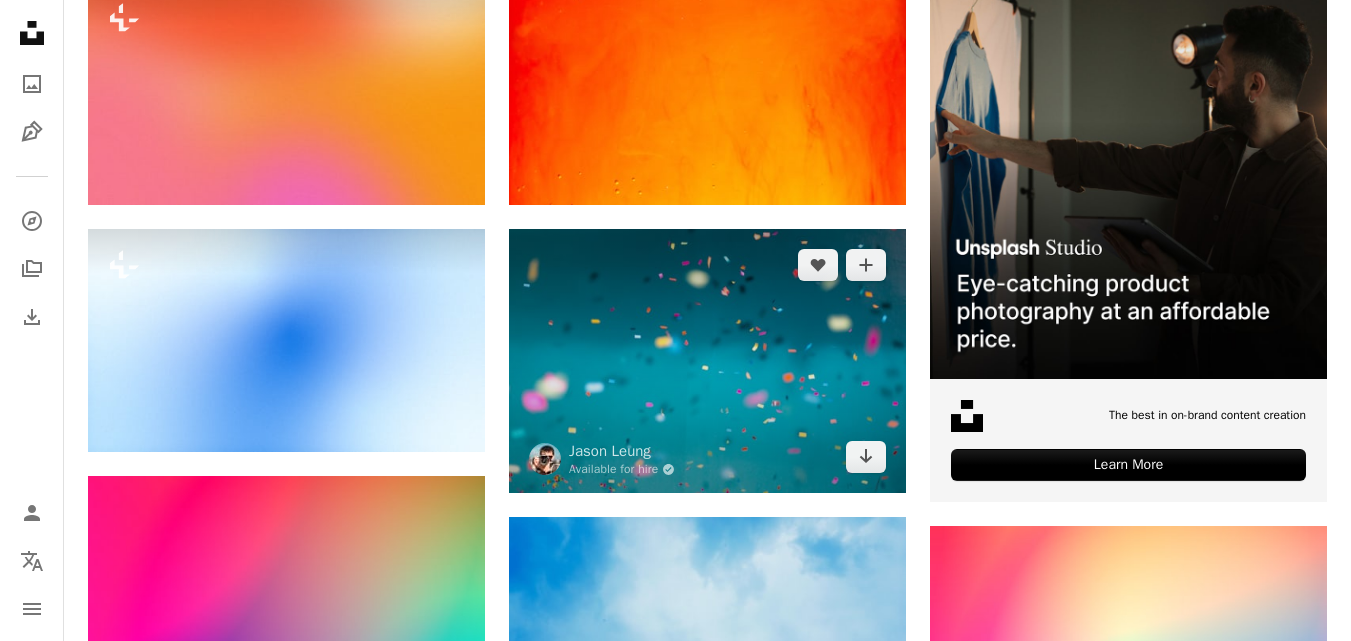 scroll, scrollTop: 322, scrollLeft: 0, axis: vertical 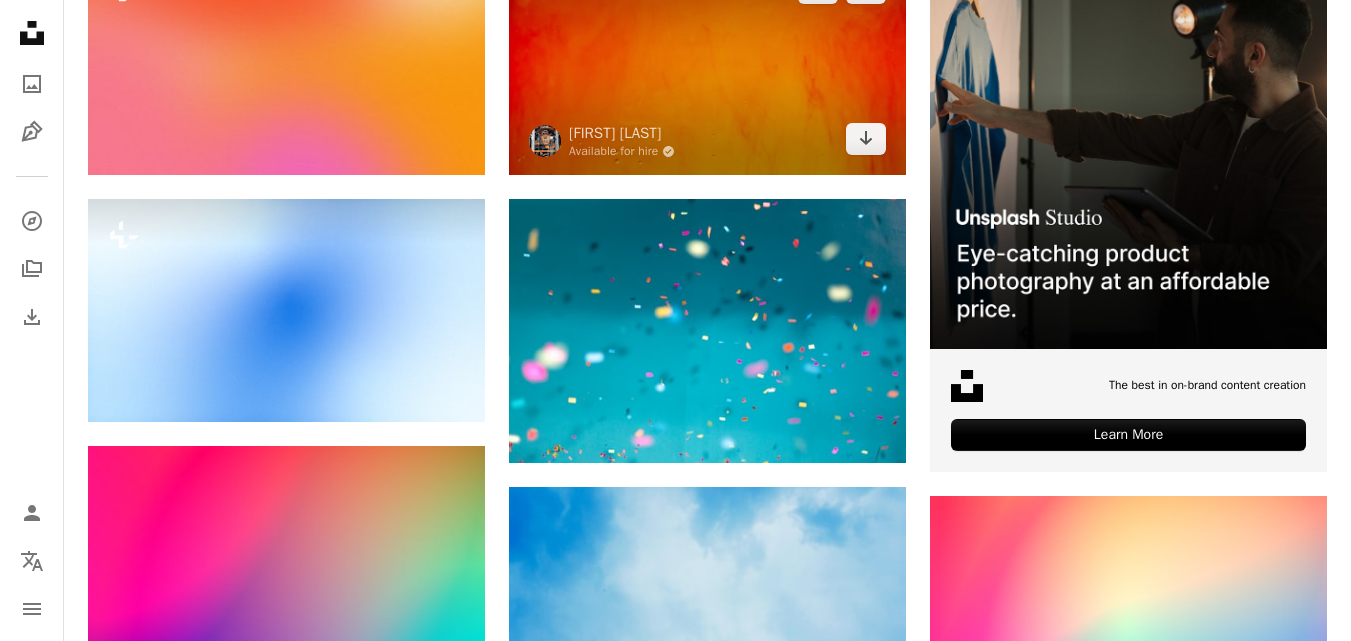 click at bounding box center (707, 63) 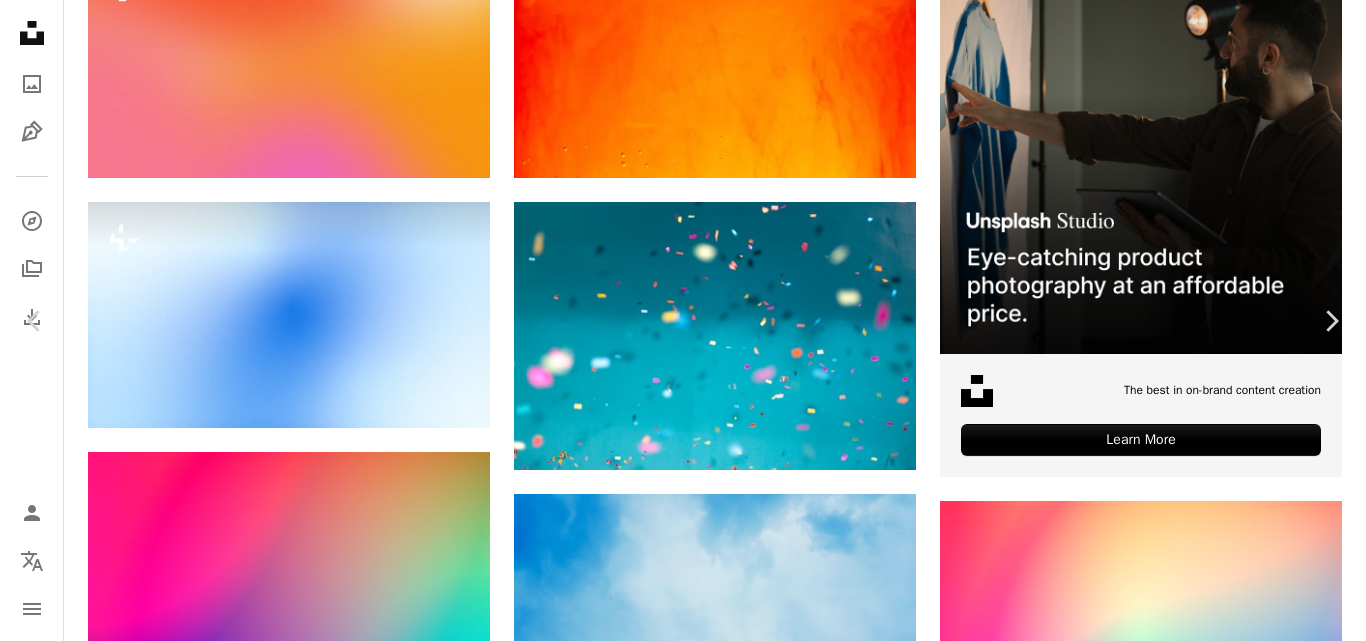 click on "Download free" at bounding box center [1167, 6678] 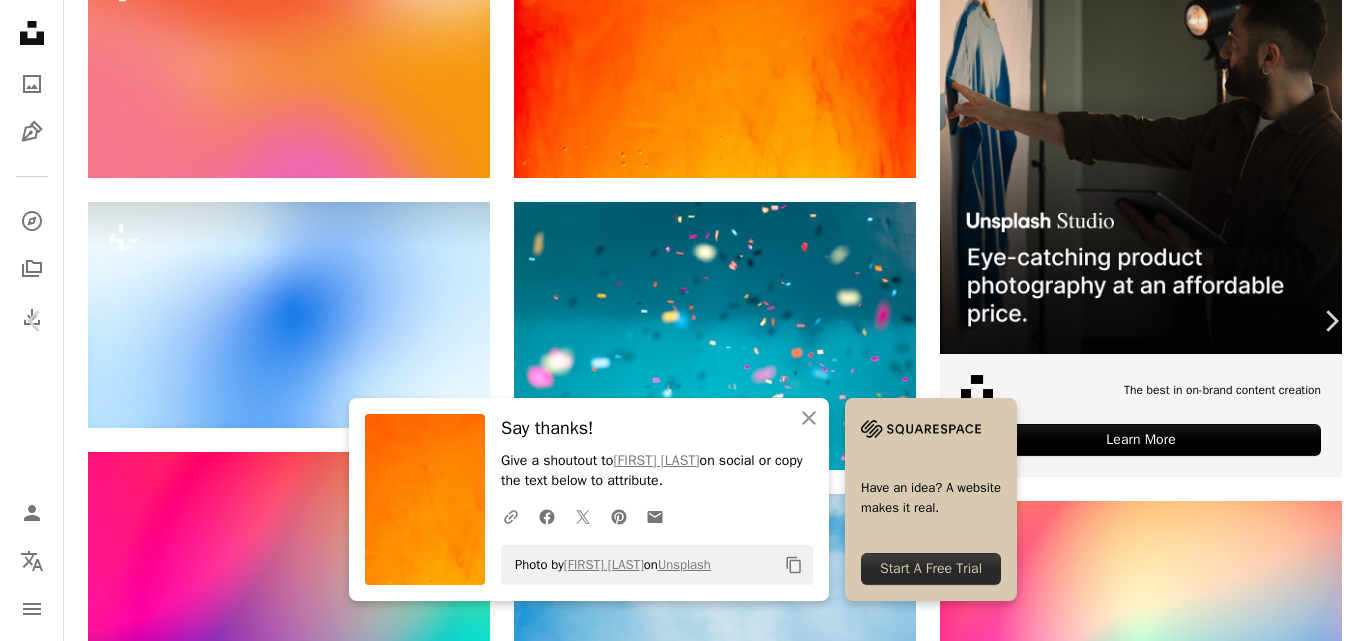 click on "Chevron down" 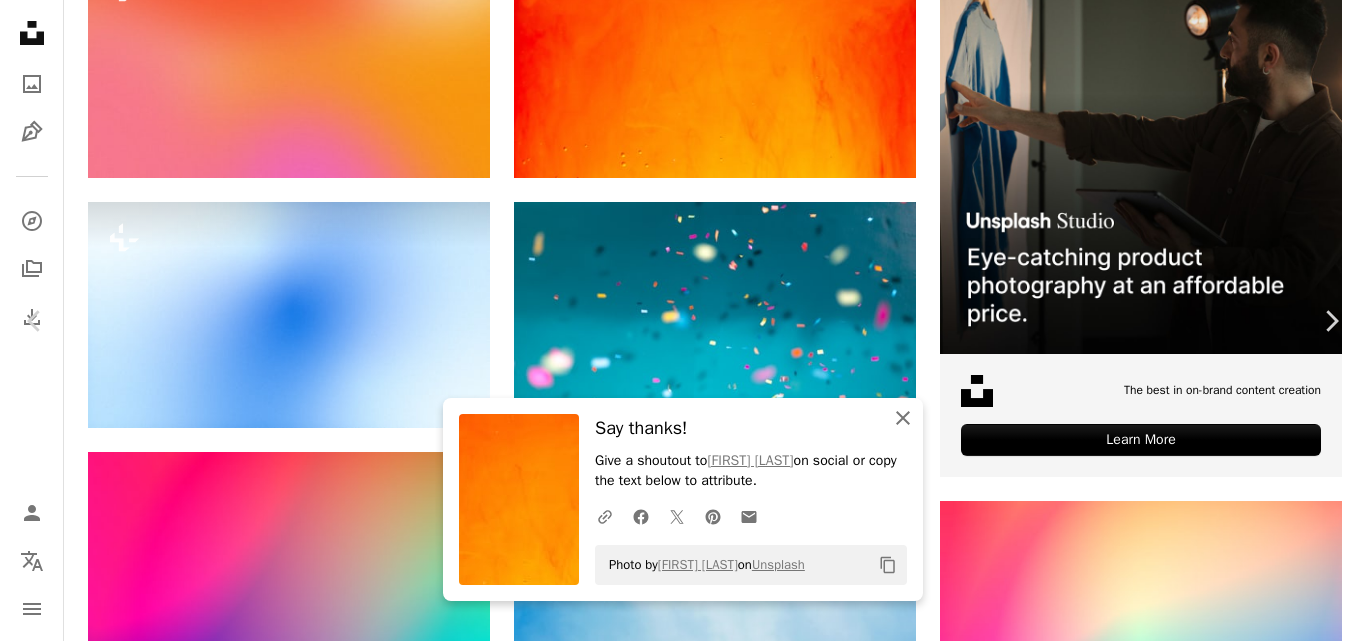 click on "An X shape" 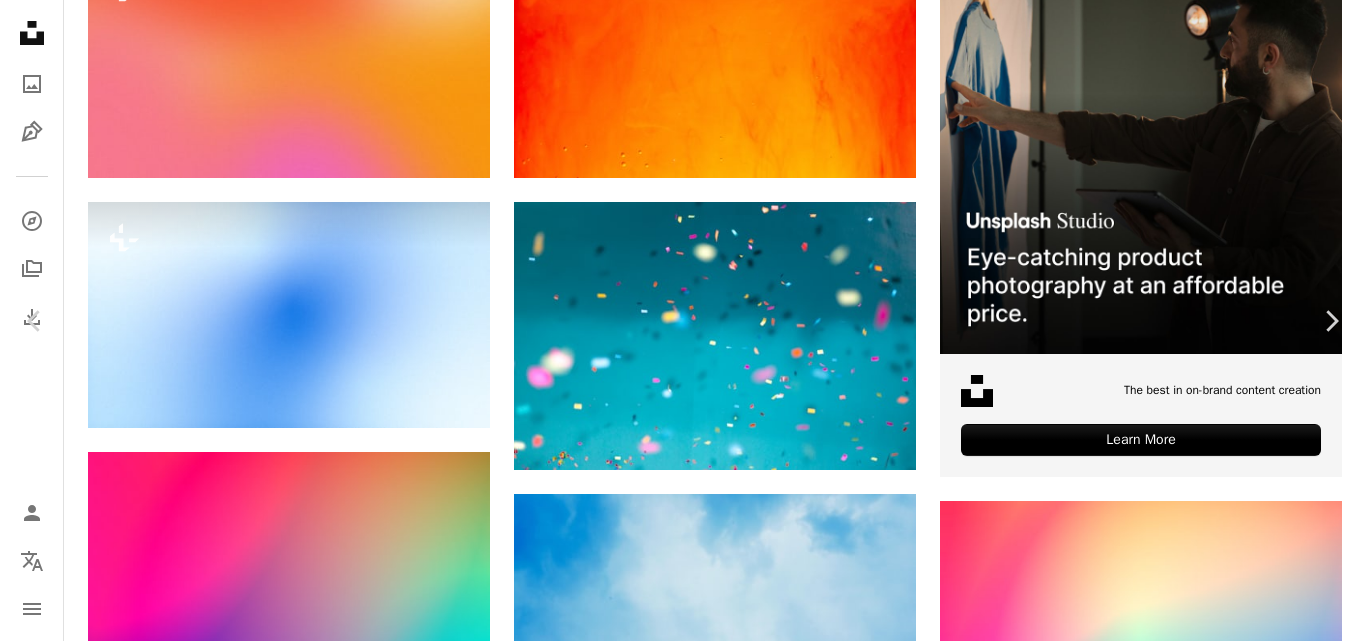 click on "An X shape" at bounding box center (20, 20) 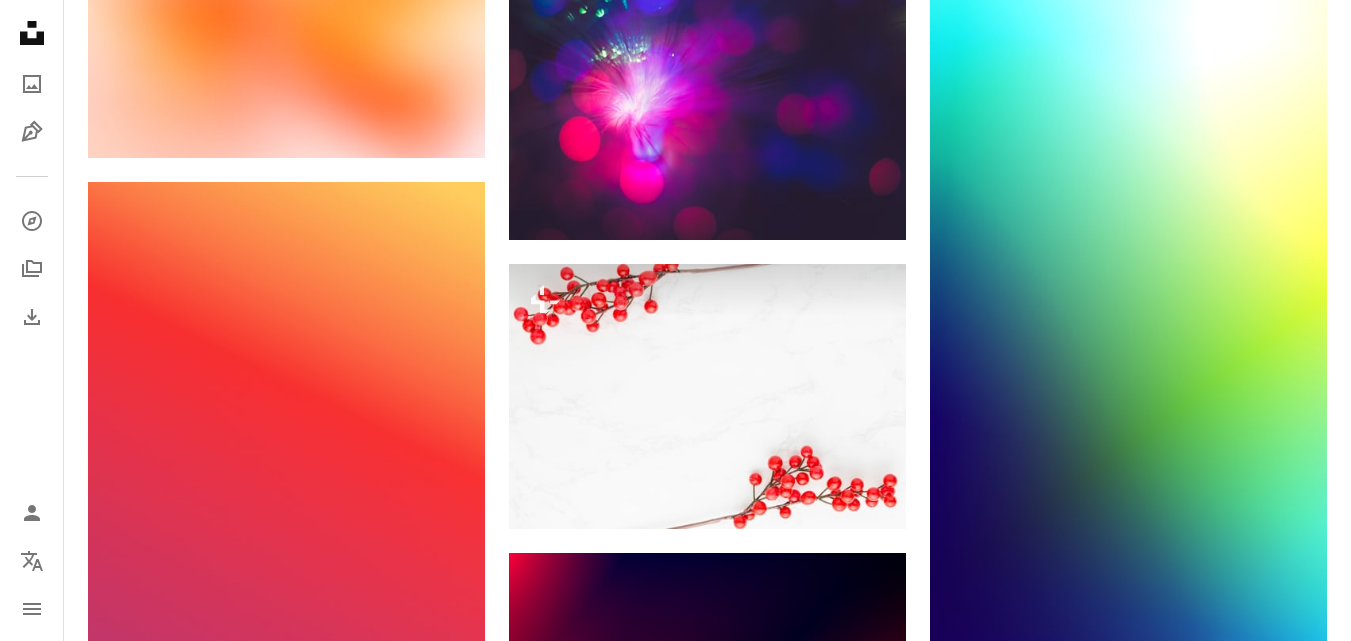 scroll, scrollTop: 1322, scrollLeft: 0, axis: vertical 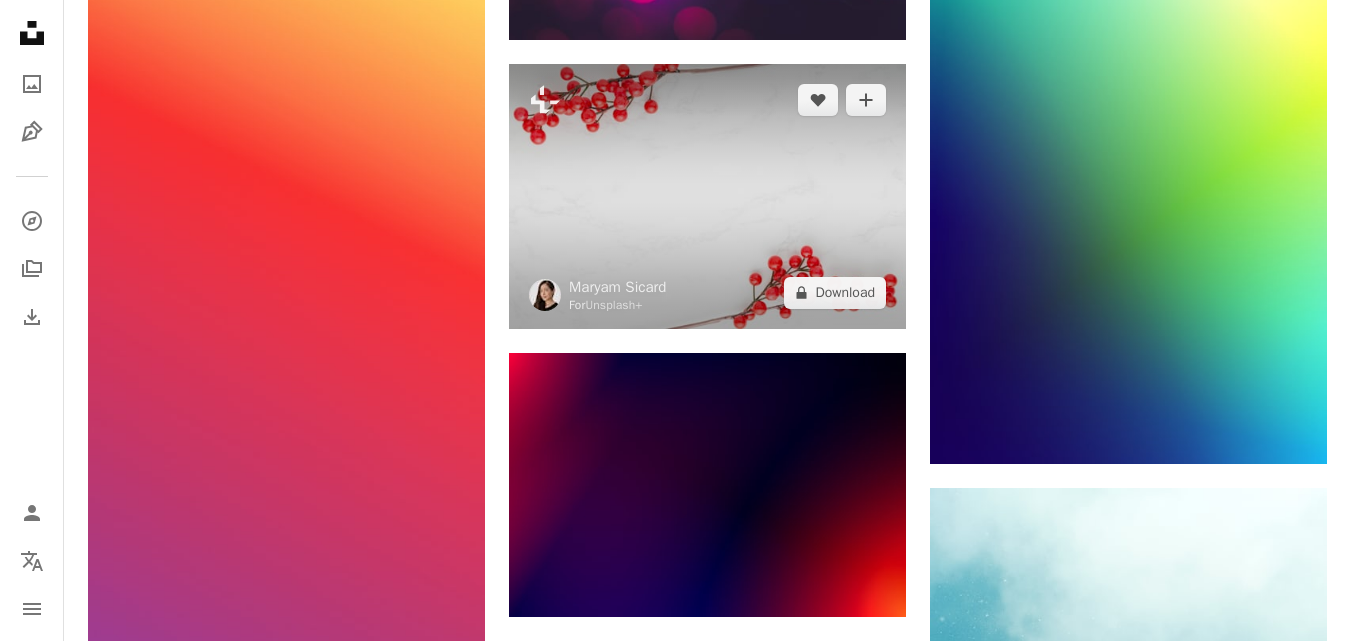 click at bounding box center [707, 196] 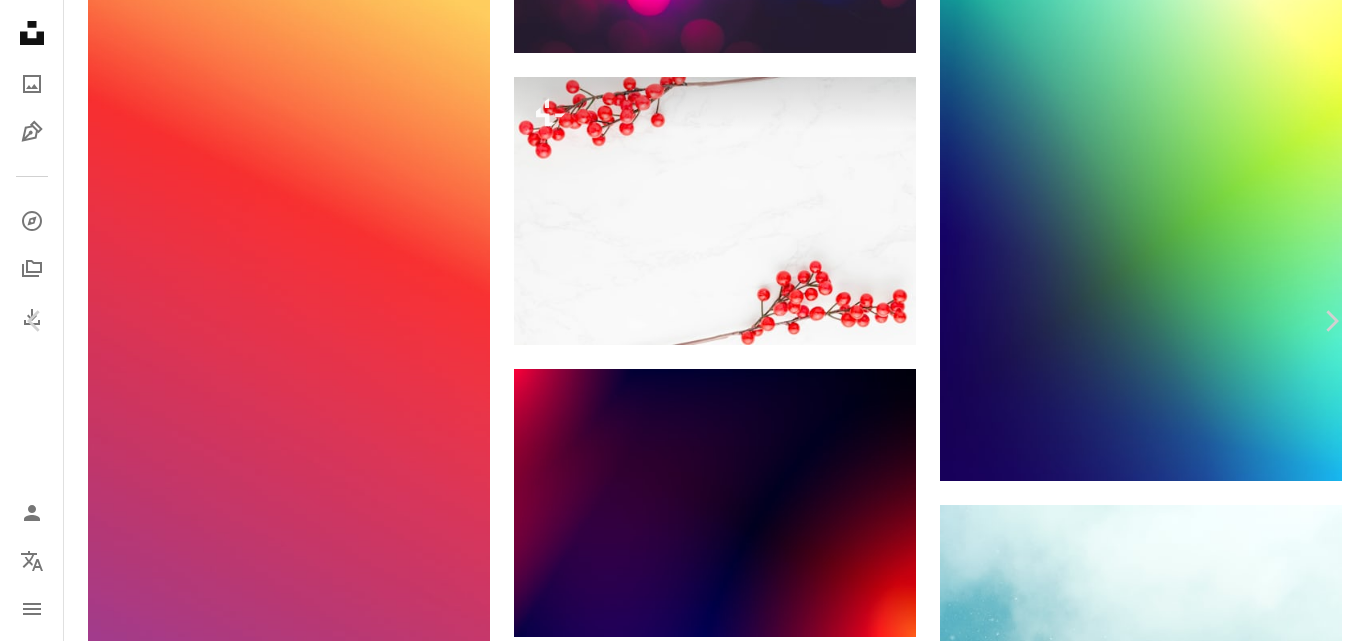 click on "An X shape" at bounding box center [20, 20] 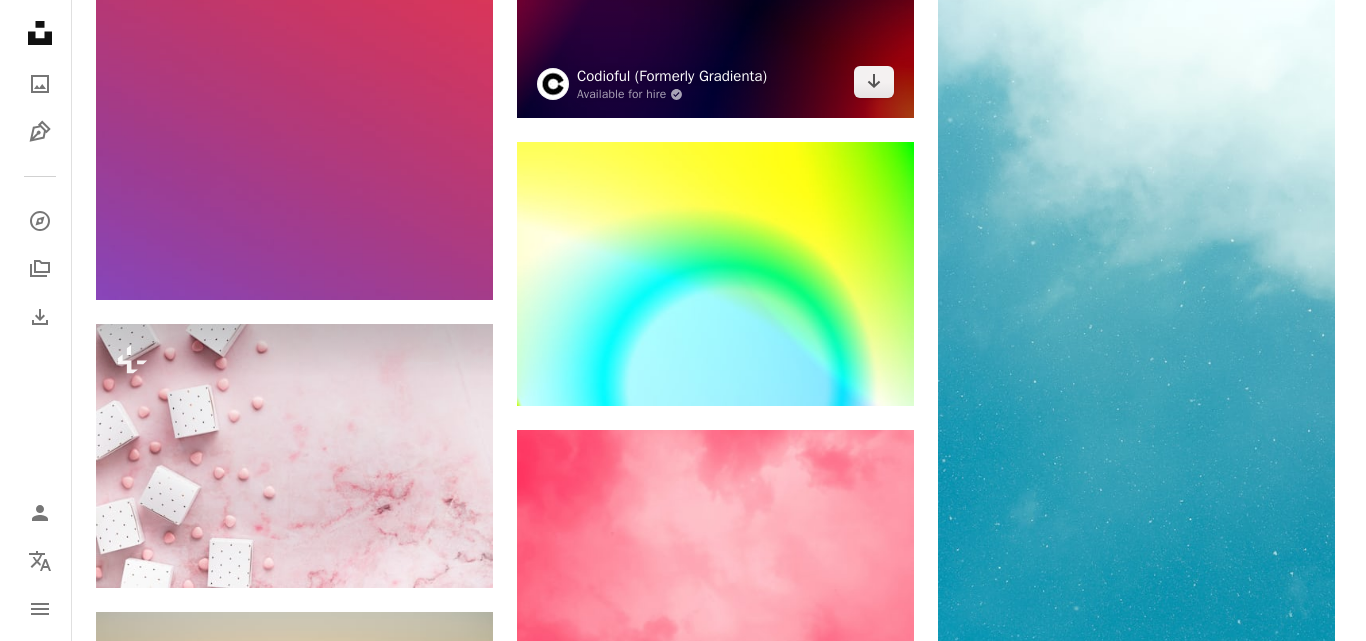scroll, scrollTop: 1822, scrollLeft: 0, axis: vertical 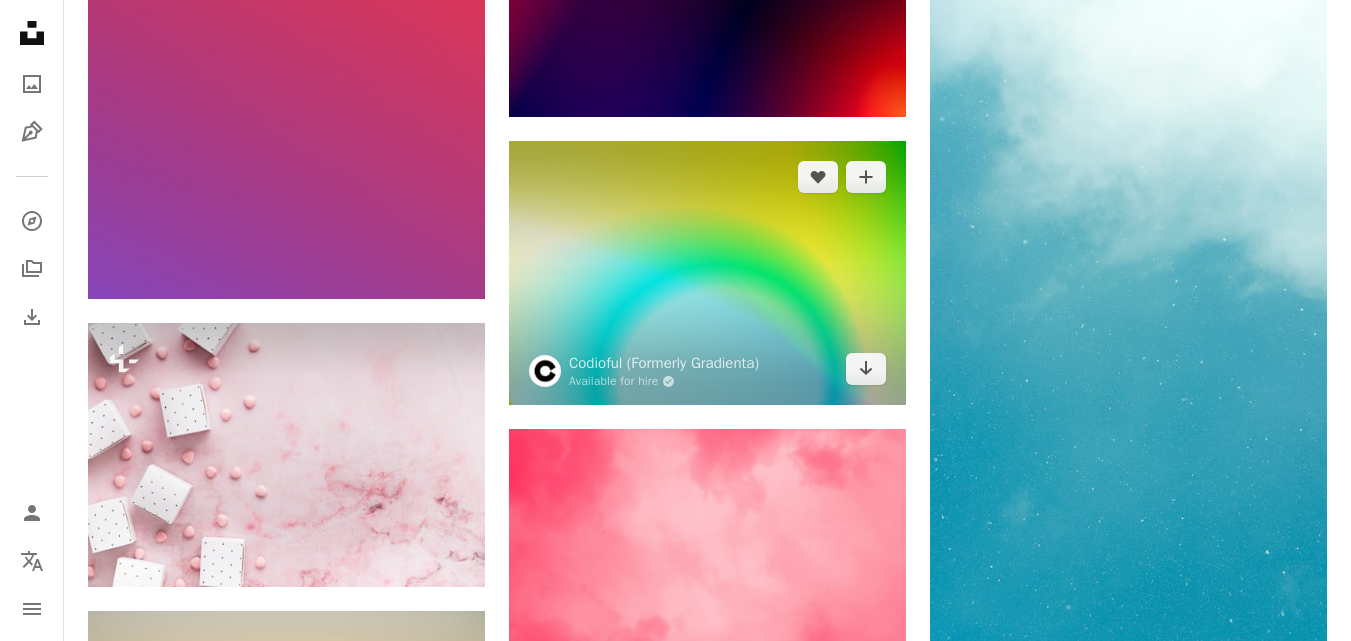 click at bounding box center [707, 273] 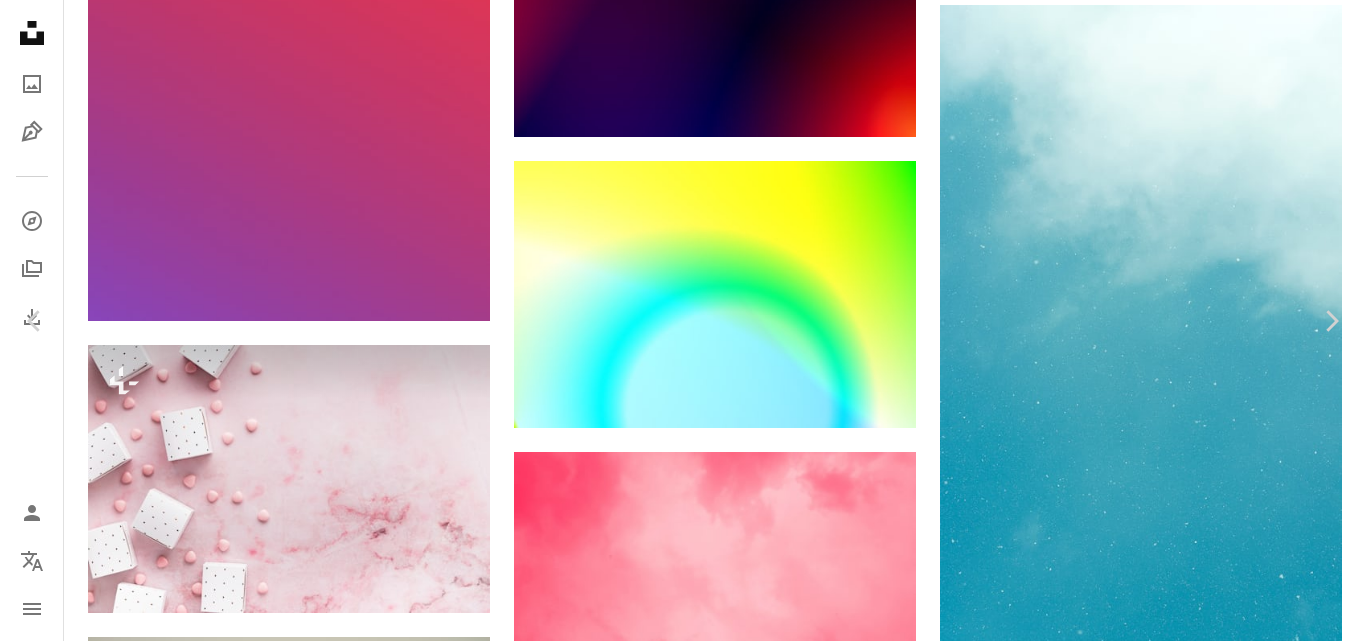 click on "Chevron down" 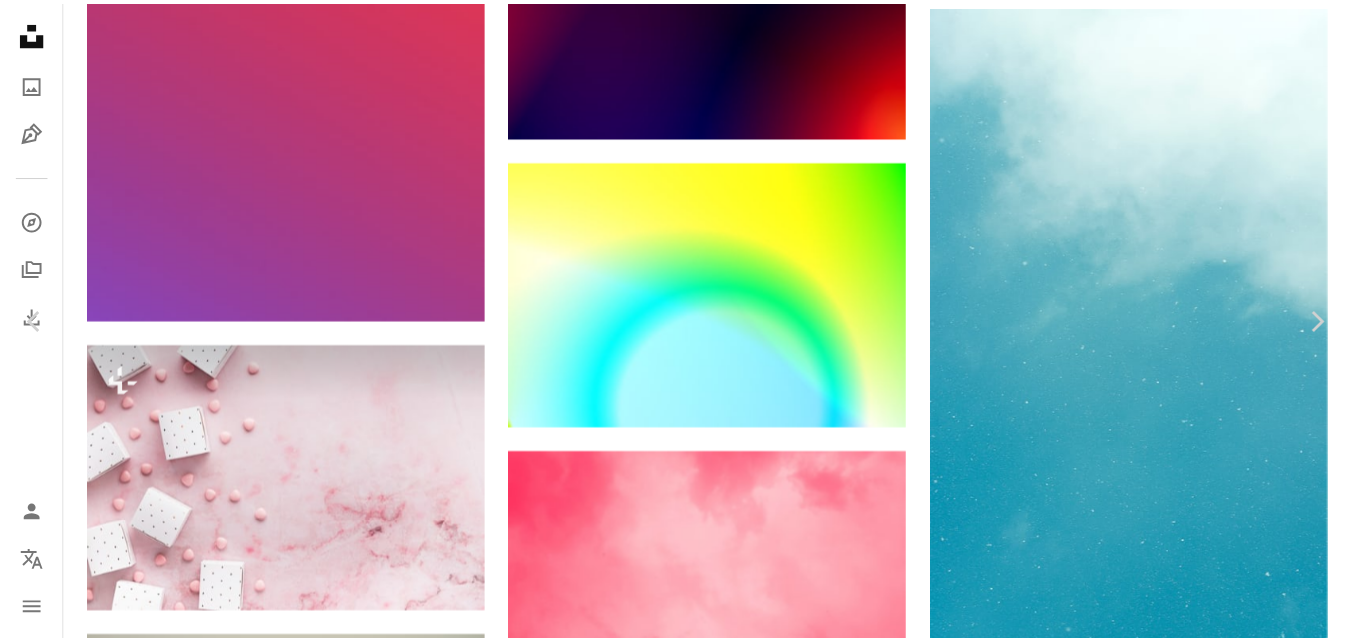 scroll, scrollTop: 0, scrollLeft: 0, axis: both 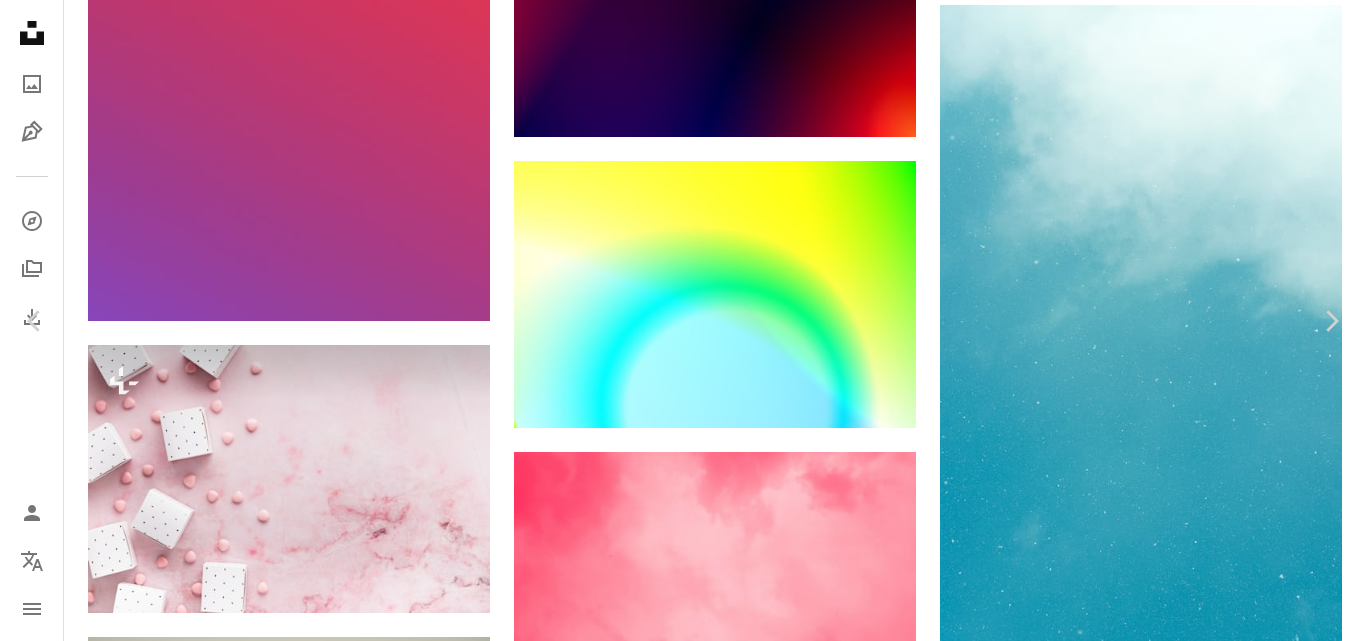 click on "An X shape Chevron left Chevron right Planet Volumes For  Unsplash+ A heart A plus sign Edit image   Plus sign for Unsplash+ A lock   Download Zoom in A forward-right arrow Share More Actions O Calendar outlined Published on  [DATE] , [YEAR] Safety Licensed under the  Unsplash+ License colorful 3d render digital image wallpapers backgrounds letter wallpapera HD Wallpapers From this series Chevron right Plus sign for Unsplash+ Plus sign for Unsplash+ Plus sign for Unsplash+ Plus sign for Unsplash+ Plus sign for Unsplash+ Plus sign for Unsplash+ Plus sign for Unsplash+ Plus sign for Unsplash+ Plus sign for Unsplash+ Plus sign for Unsplash+ Related images Plus sign for Unsplash+ A heart A plus sign [COMPANY_NAME] Plus sign for Unsplash+ A heart A plus sign Planet Volumes For  Unsplash+ A lock   Download Plus sign for Unsplash+ A heart A plus sign Planet Volumes For  Unsplash+ A lock   Download Plus sign for Unsplash+ A heart A plus sign Planet Volumes For  Unsplash+ A lock   Download Plus sign for Unsplash+ A heart A plus sign [FIRST] [LAST] For  Unsplash+ A lock   For" at bounding box center [683, 5451] 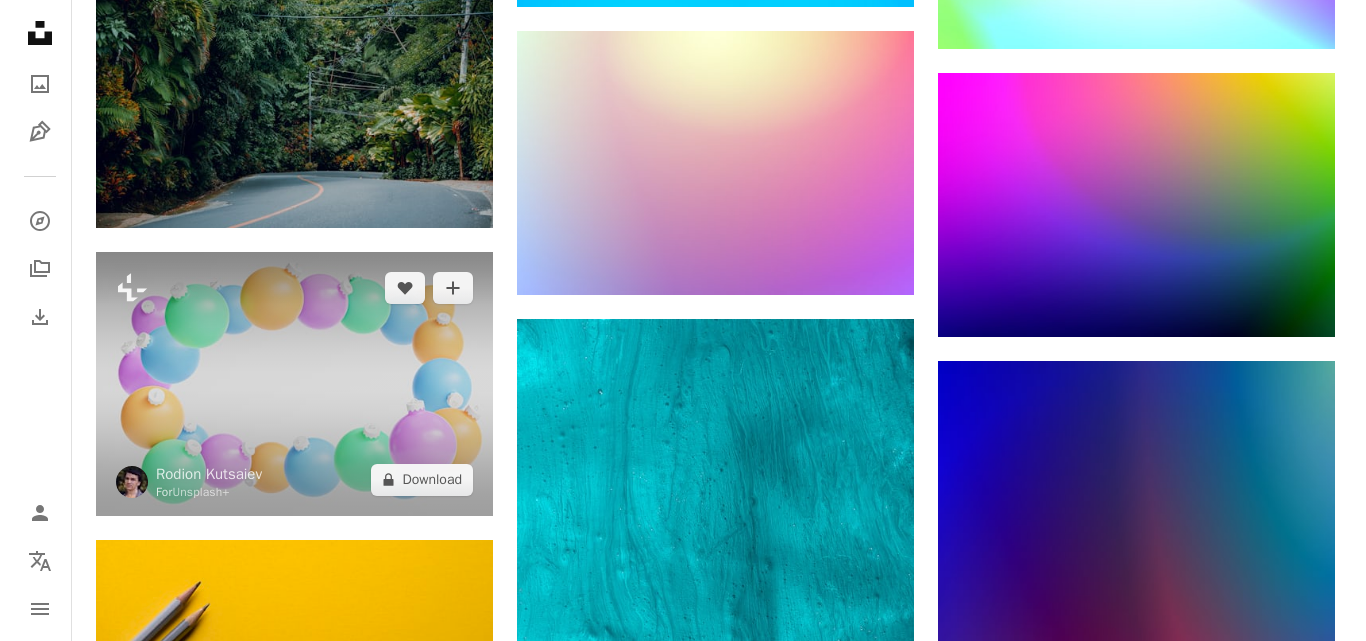 scroll, scrollTop: 3041, scrollLeft: 0, axis: vertical 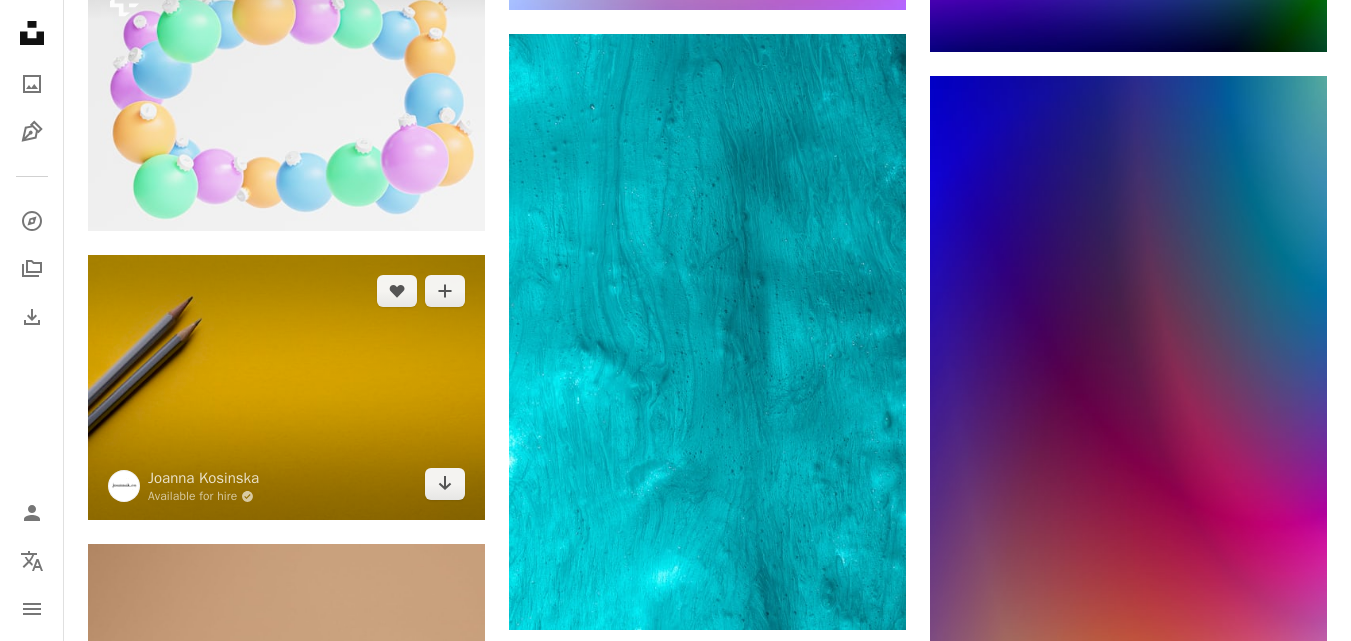click at bounding box center (286, 387) 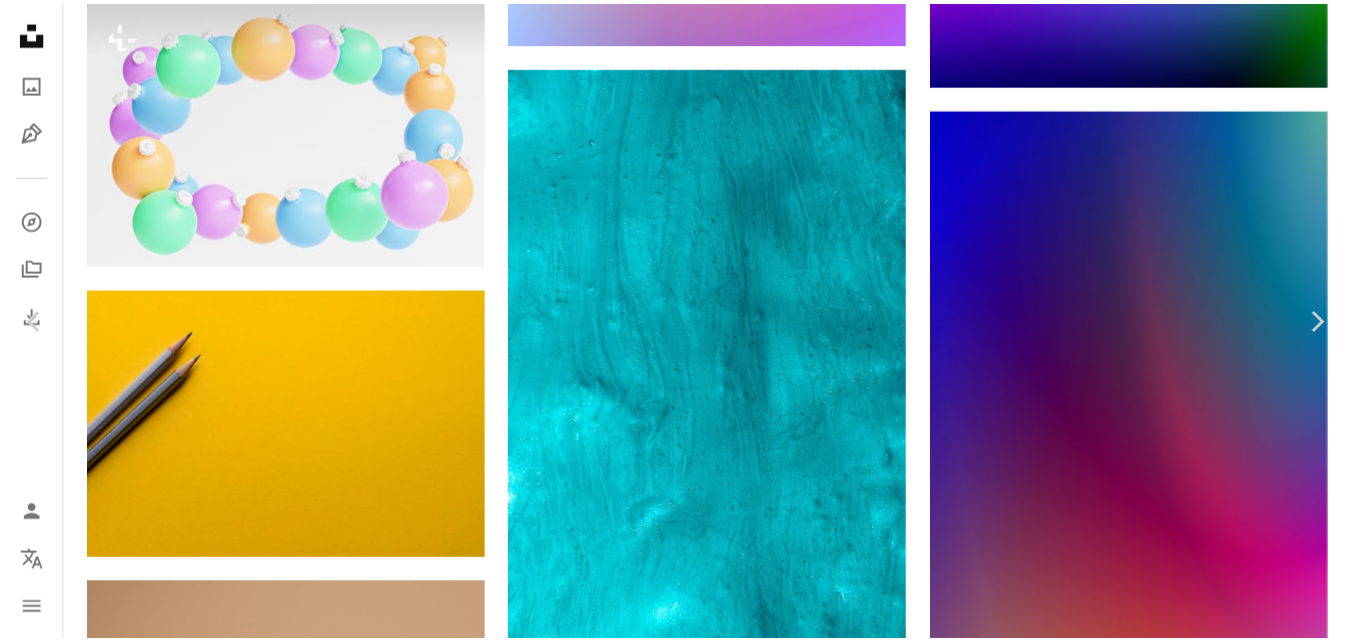 scroll, scrollTop: 100, scrollLeft: 0, axis: vertical 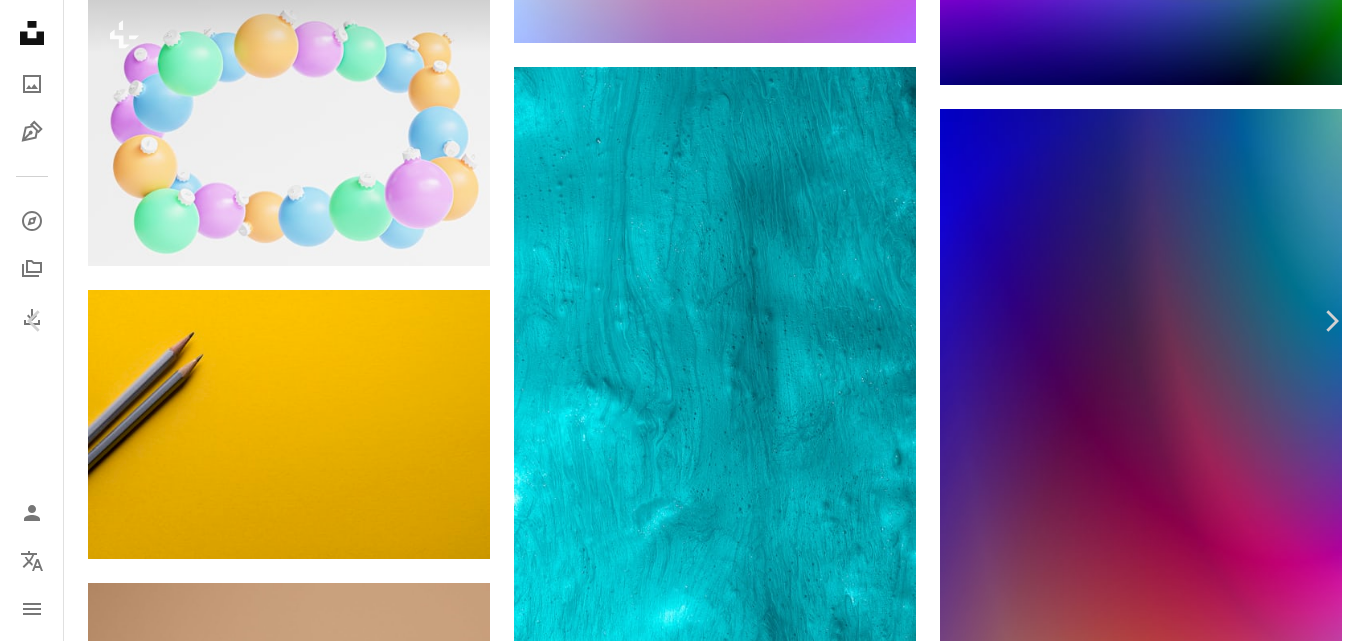 click on "An X shape Chevron left Chevron right [FIRST] [LAST] Available for hire A checkmark inside of a circle A heart A plus sign Edit image   Plus sign for Unsplash+ Download free Chevron down Zoom in Views 304,727,293 Downloads 2,408,328 Featured in Photos ,  Back To School A forward-right arrow Share Info icon Info More Actions Minimal pencils on yellow Calendar outlined Published on  [DATE] , [YEAR] Camera NIKON CORPORATION, NIKON D750 Safety Free to use under the  Unsplash License background office work paper colorful minimal color background color wallpaper yellow yellow background math paper background designer yellow wallpaper solid color background gray pencil solid color wallpaper art supplies two HD Wallpapers Browse premium related images on iStock  |  Save 20% with code UNSPLASH20 View more on iStock  ↗ Related images A heart A plus sign [FIRST] [LAST] Arrow pointing down A heart A plus sign [FIRST] [LAST] Arrow pointing down A heart A plus sign [FIRST] [LAST] Available for hire A heart For" at bounding box center [683, 4232] 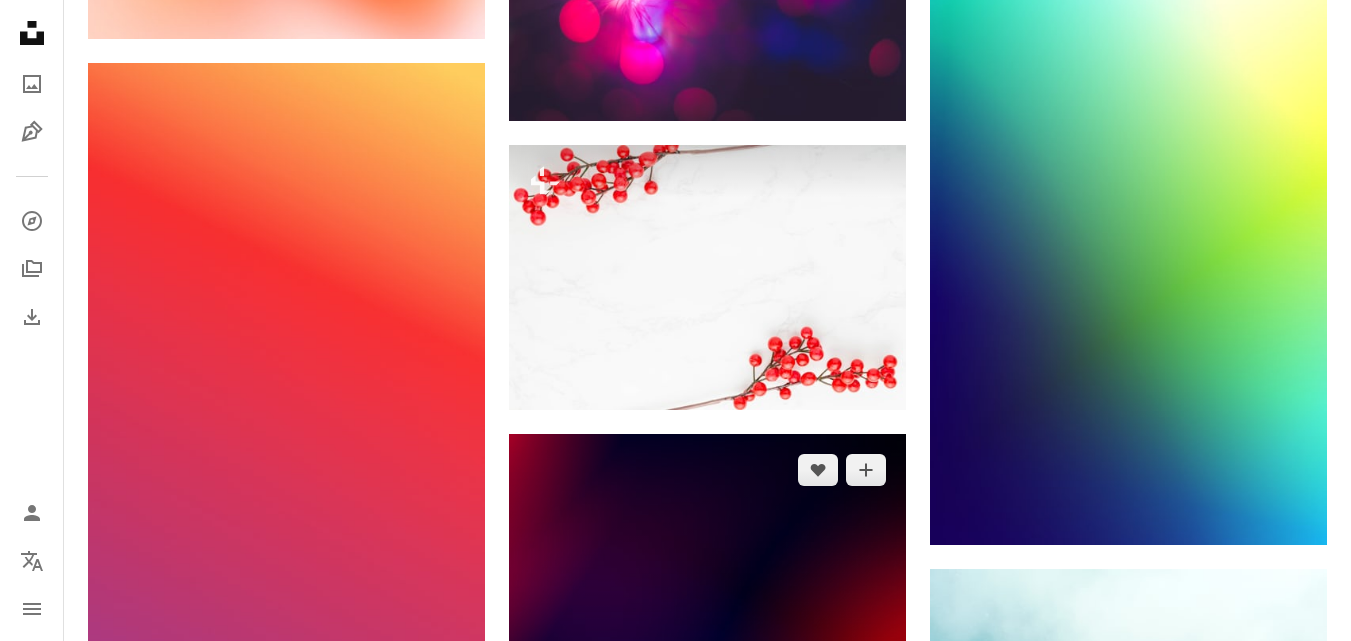 scroll, scrollTop: 1441, scrollLeft: 0, axis: vertical 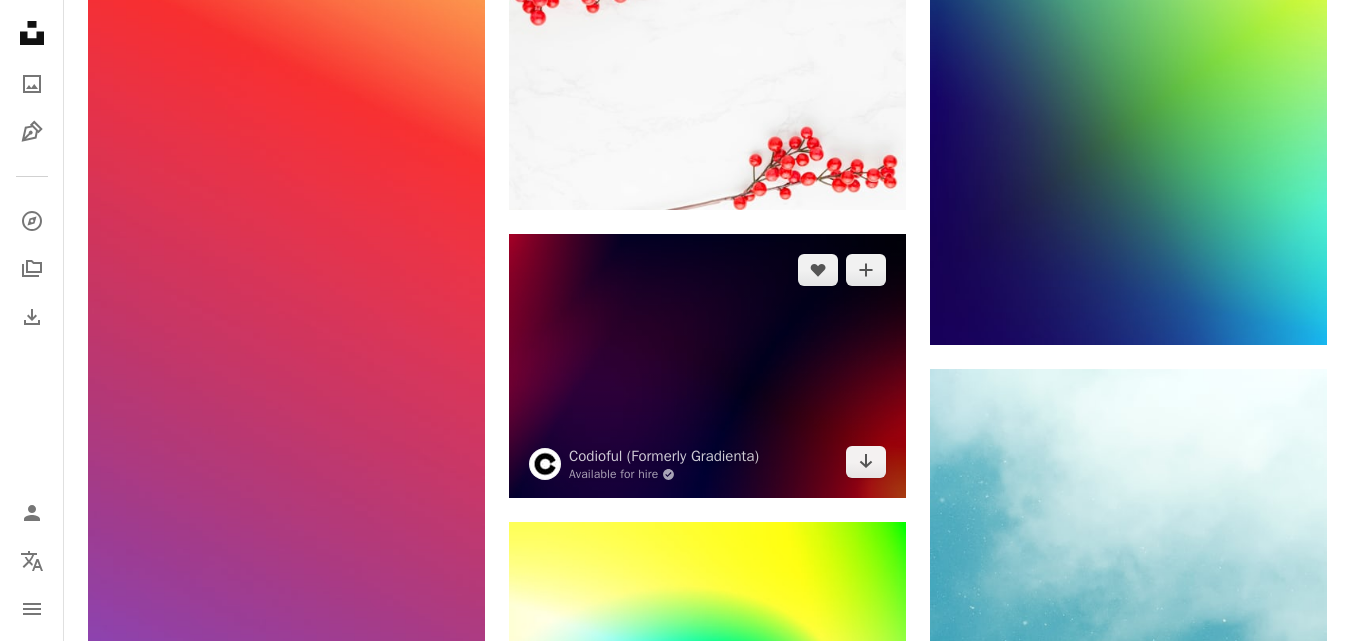 click at bounding box center [707, 366] 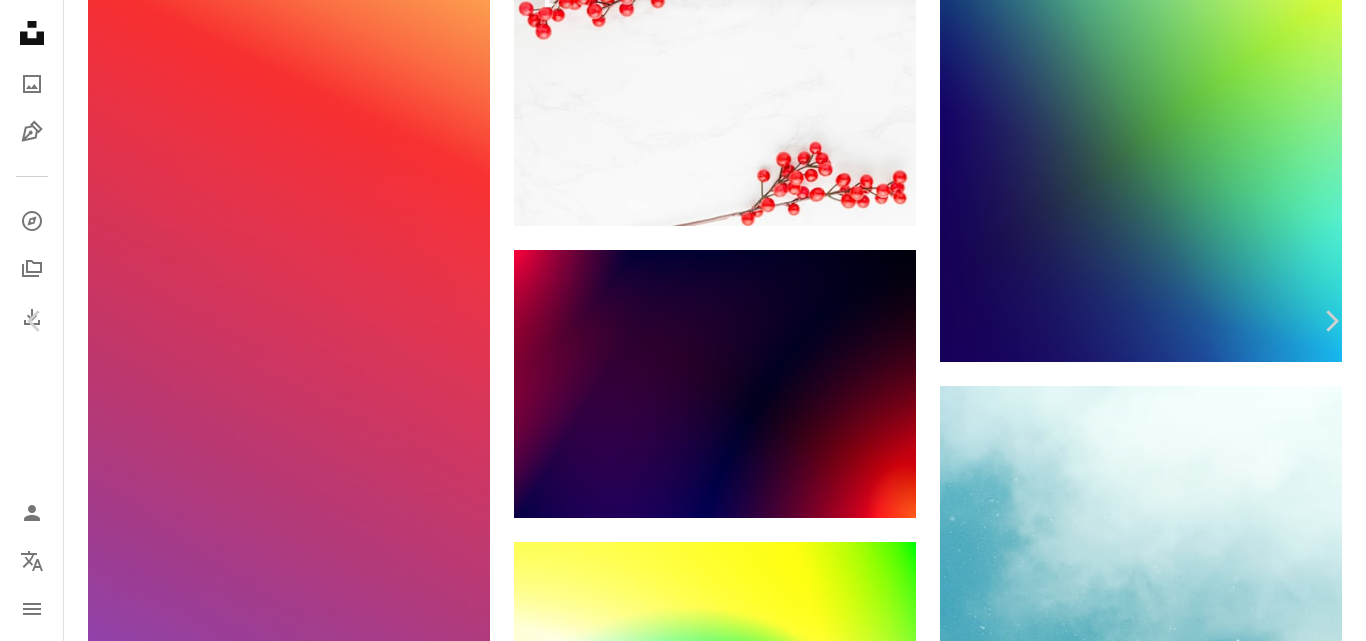 click on "An X shape Chevron left Chevron right [COMPANY_NAME] Available for hire A checkmark inside of a circle A heart A plus sign Edit image   Plus sign for Unsplash+ Download free Chevron down Zoom in Views 13,357,078 Downloads 129,044 A forward-right arrow Share Info icon Info More Actions Calendar outlined Published on  [DATE] , [YEAR] Safety Free to use under the  Unsplash License wallpaper background abstract art space blue green gradient light gradient background color colorful yellow web Creative Images graphic blur bright soft glow Free images Browse premium related images on iStock  |  Save 20% with code UNSPLASH20 View more on iStock  ↗ Related images A heart A plus sign [COMPANY_NAME] Available for hire A checkmark inside of a circle Arrow pointing down Plus sign for Unsplash+ A heart A plus sign [FIRST] [LAST] For  Unsplash+ A lock   Download A heart A plus sign [FIRST] [LAST] Arrow pointing down A heart A plus sign [COMPANY_NAME] Available for hire A heart" at bounding box center [683, 5832] 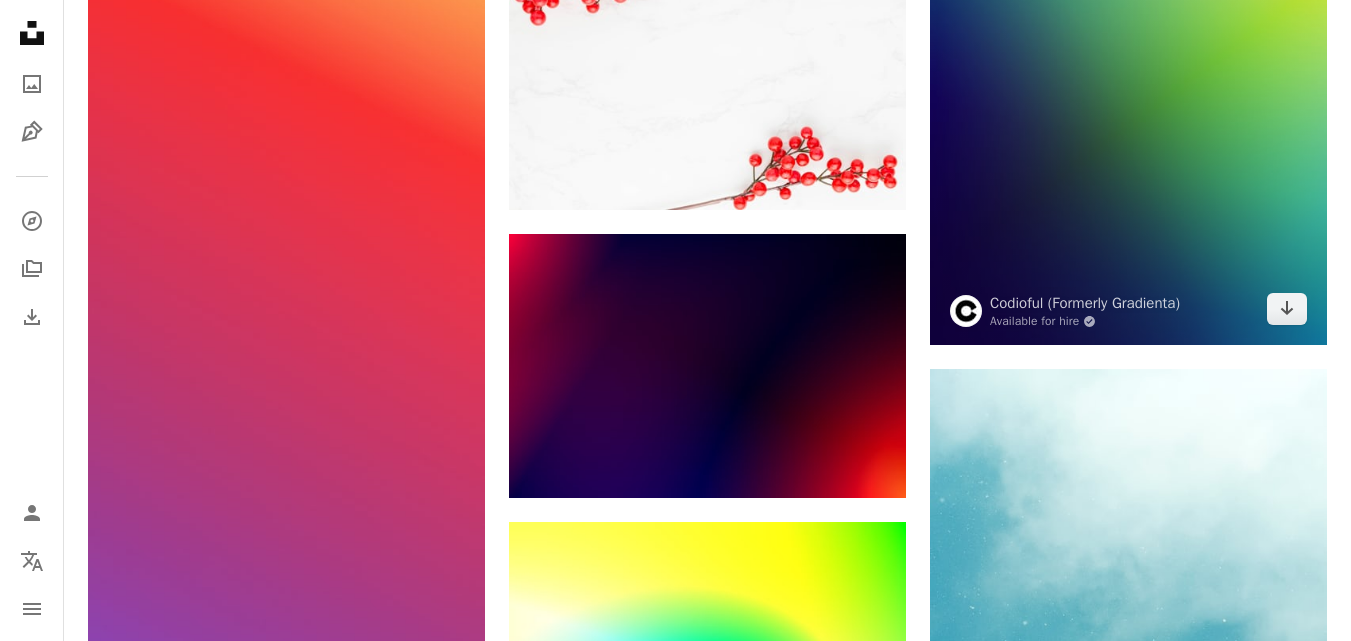 scroll, scrollTop: 1541, scrollLeft: 0, axis: vertical 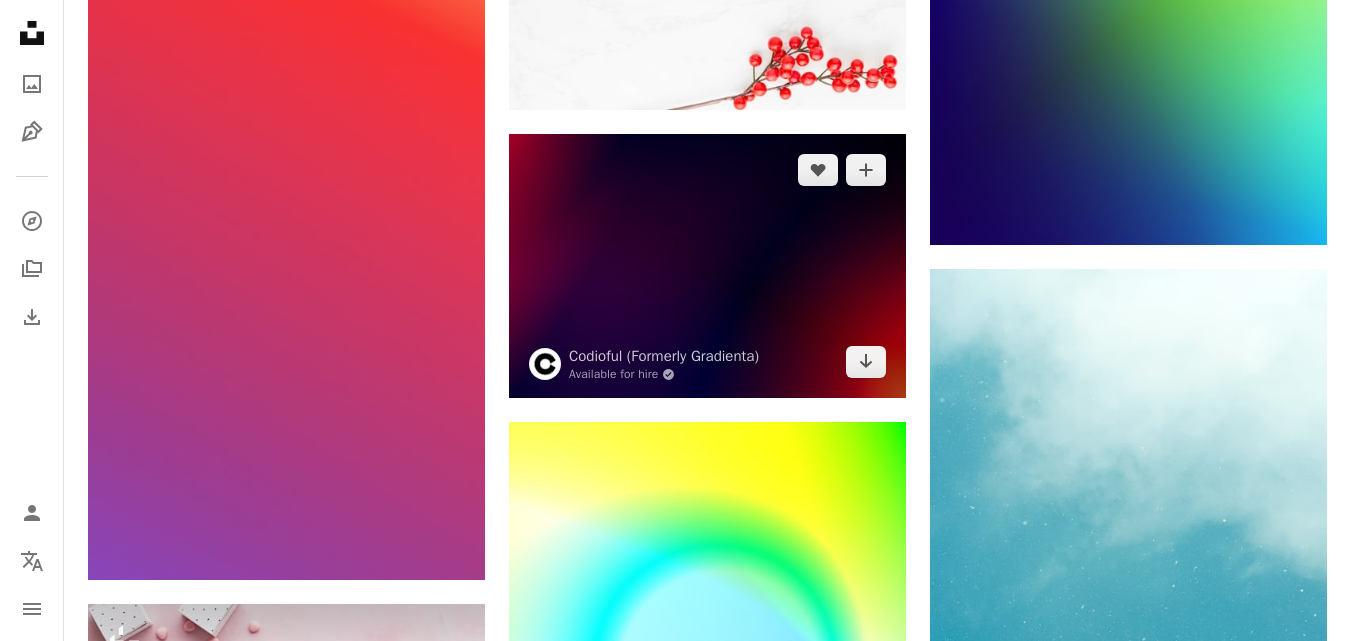 click at bounding box center [707, 266] 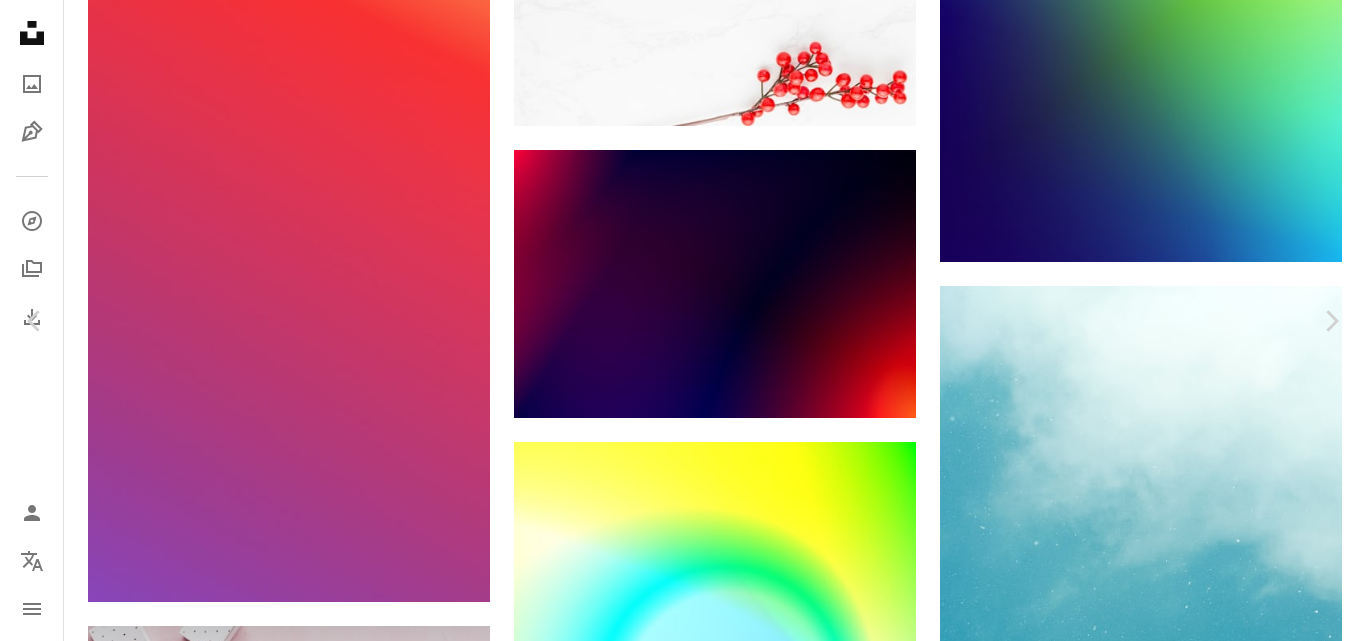 click on "Chevron down" 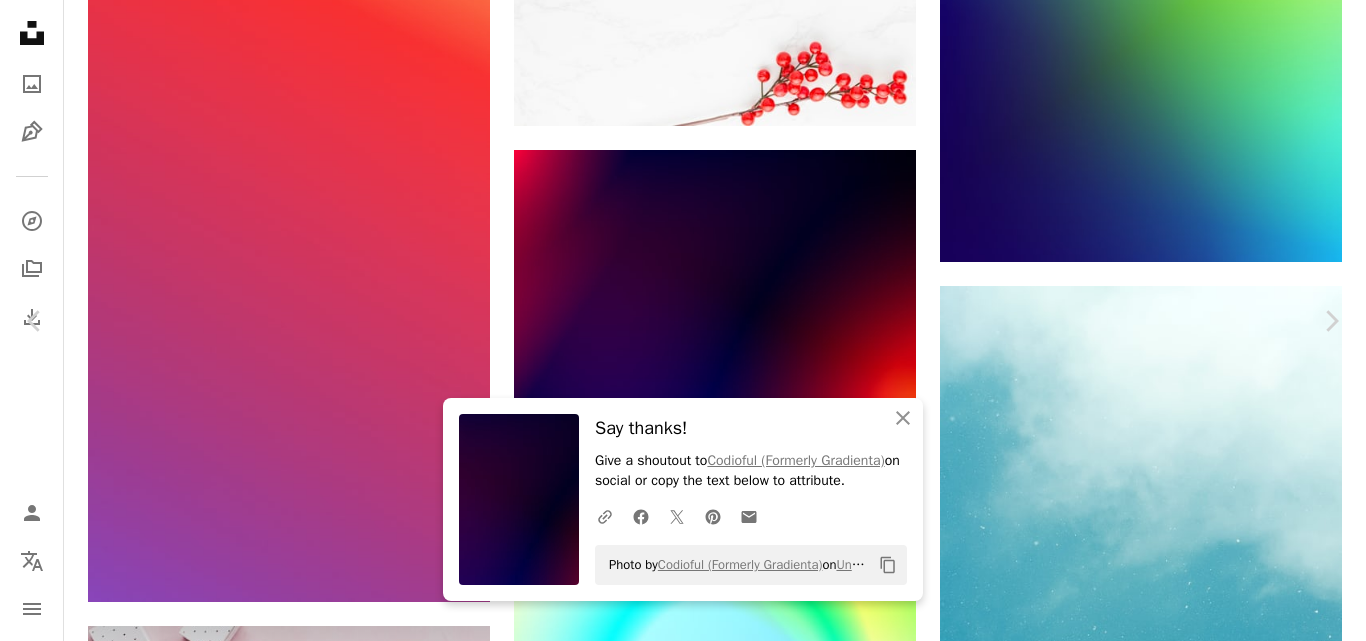 click on "Chevron down" 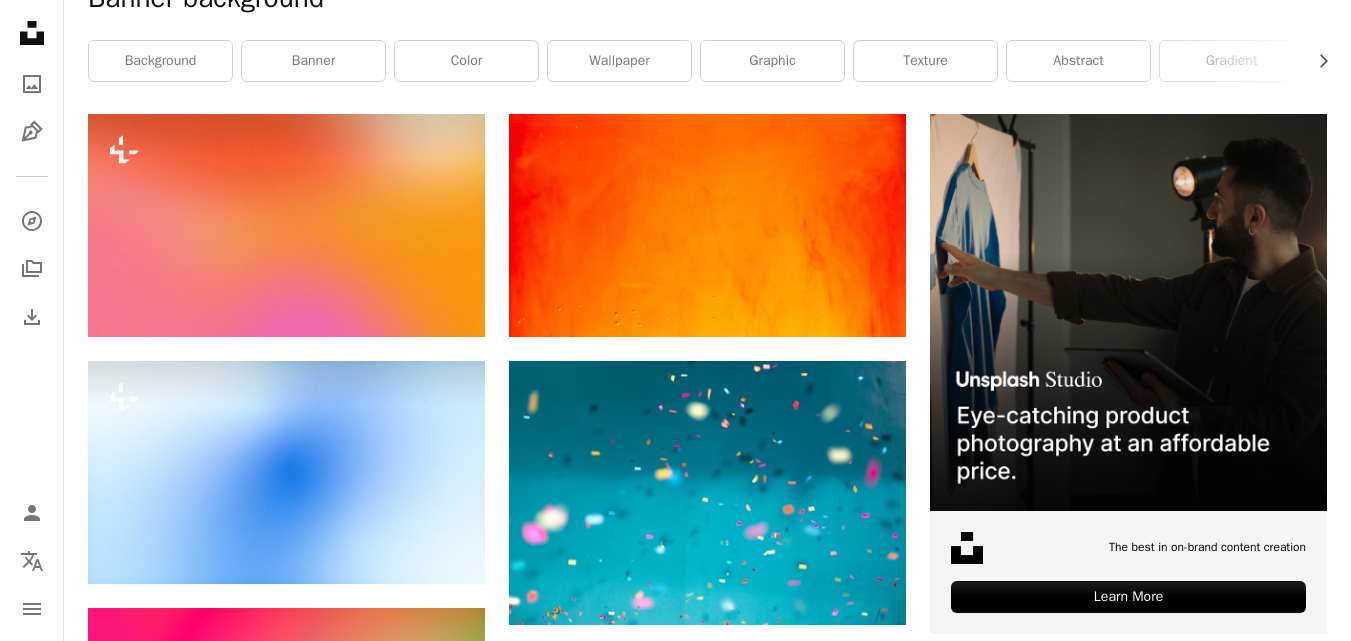 scroll, scrollTop: 41, scrollLeft: 0, axis: vertical 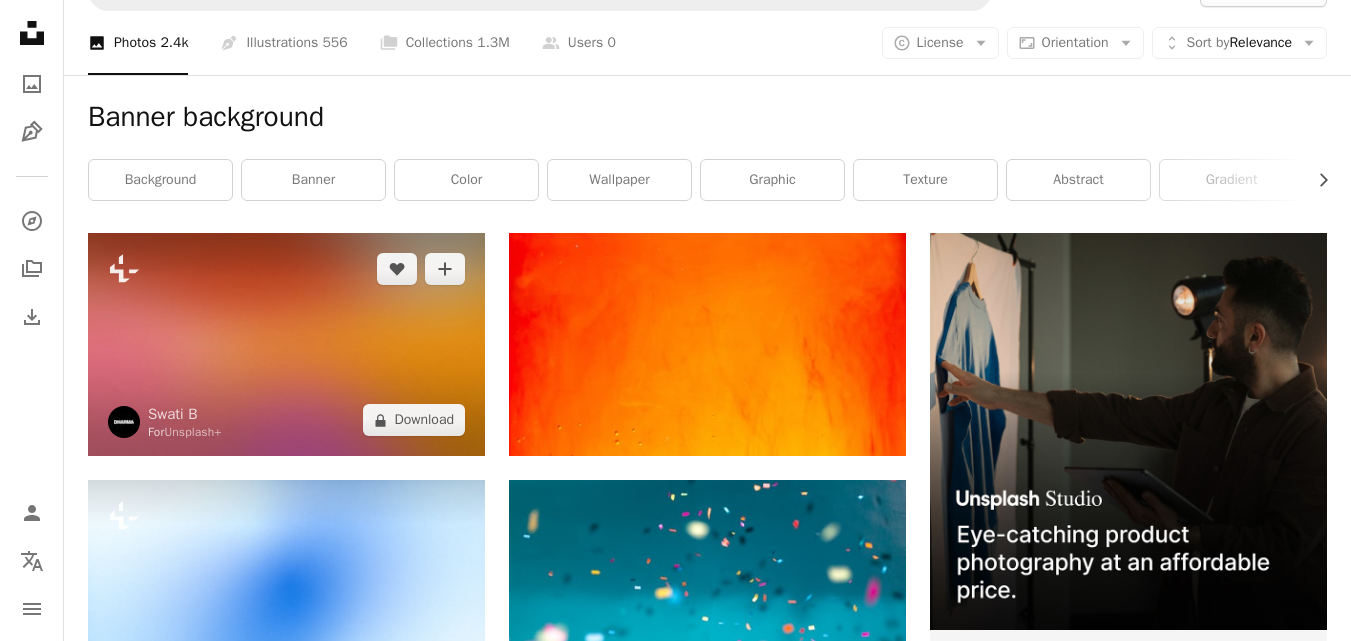 click at bounding box center [286, 344] 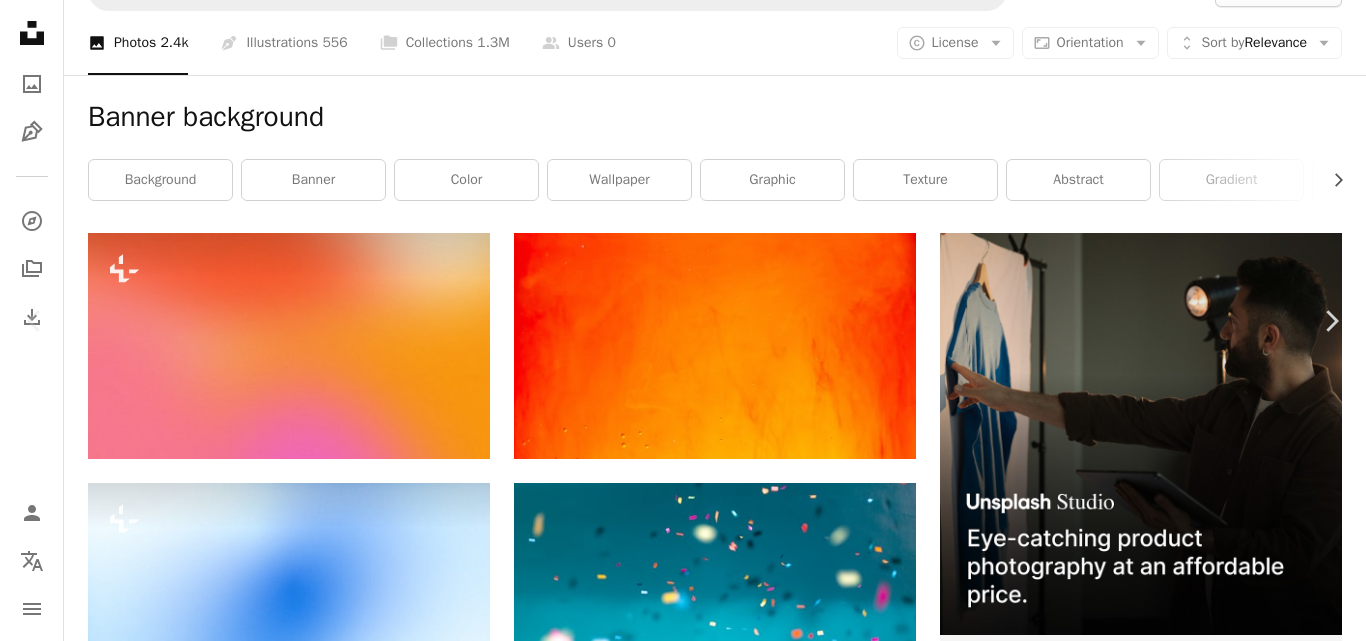 click on "An X shape Chevron left Chevron right [FIRST] [LAST] For  Unsplash+ A heart A plus sign Edit image   Plus sign for Unsplash+ A lock   Download Zoom in A forward-right arrow Share More Actions Calendar outlined Published on  [DATE] , [YEAR] Safety Licensed under the  Unsplash+ License wallpaper background abstract texture 8k wallpaper gradient light gradient background color colorful banner background 16:9 gradients presentation background modern slide Backgrounds Related images Plus sign for Unsplash+ A heart A plus sign [FIRST] [LAST] For  Unsplash+ A lock   Download Plus sign for Unsplash+ A heart A plus sign [FIRST] [LAST] For  Unsplash+ A lock   Download Plus sign for Unsplash+ A heart A plus sign [FIRST] [LAST] For  Unsplash+ A lock   Download Plus sign for Unsplash+ A heart A plus sign [FIRST] [LAST] For  Unsplash+ A lock   Download Plus sign for Unsplash+ A heart A plus sign" at bounding box center [683, 7232] 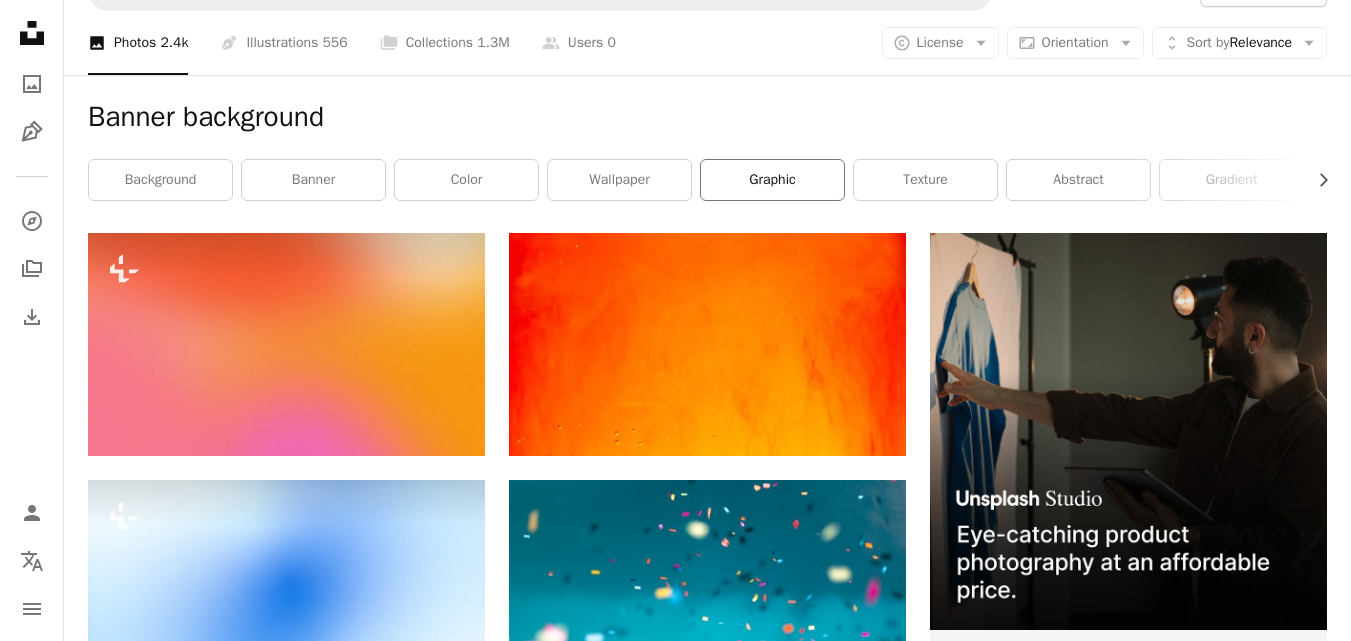 click on "graphic" at bounding box center (772, 180) 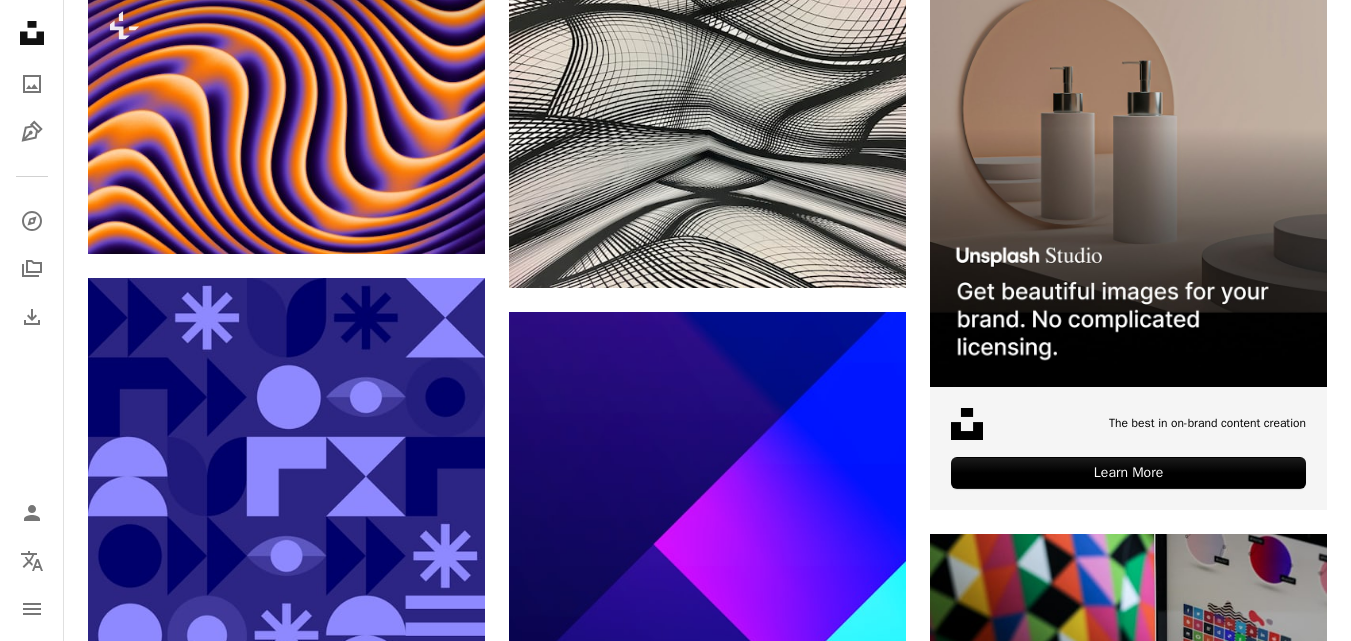 scroll, scrollTop: 0, scrollLeft: 0, axis: both 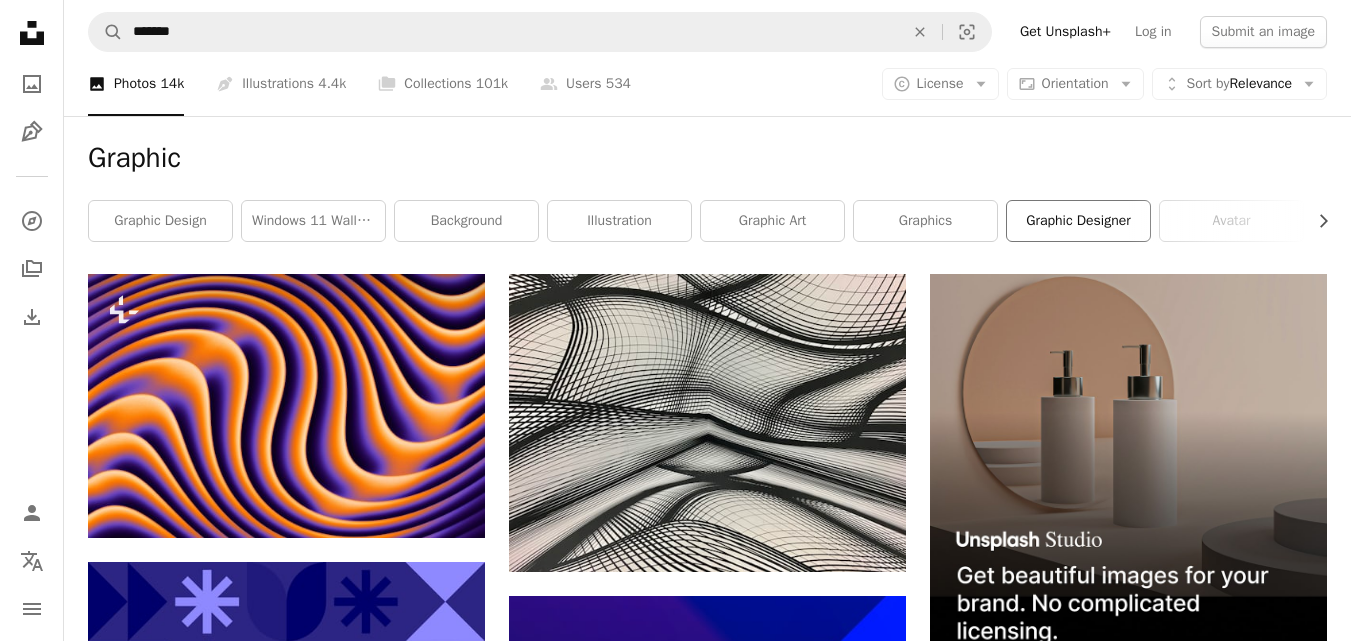 click on "graphic designer" at bounding box center [1078, 221] 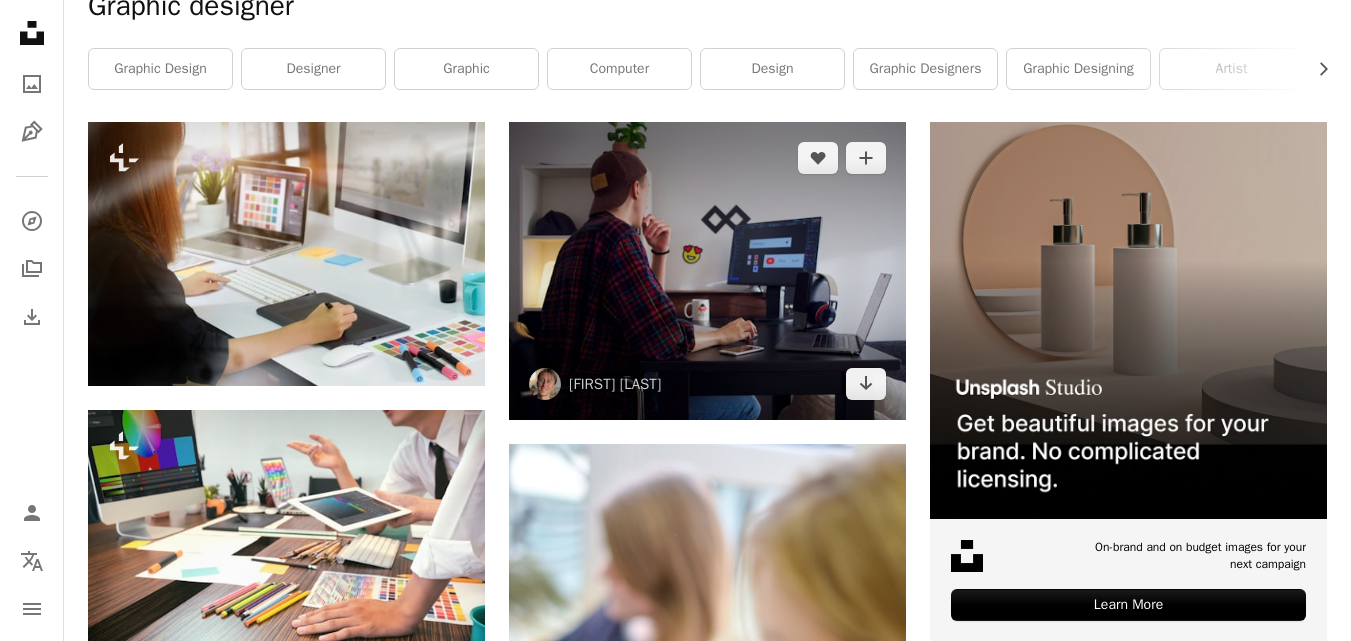 scroll, scrollTop: 0, scrollLeft: 0, axis: both 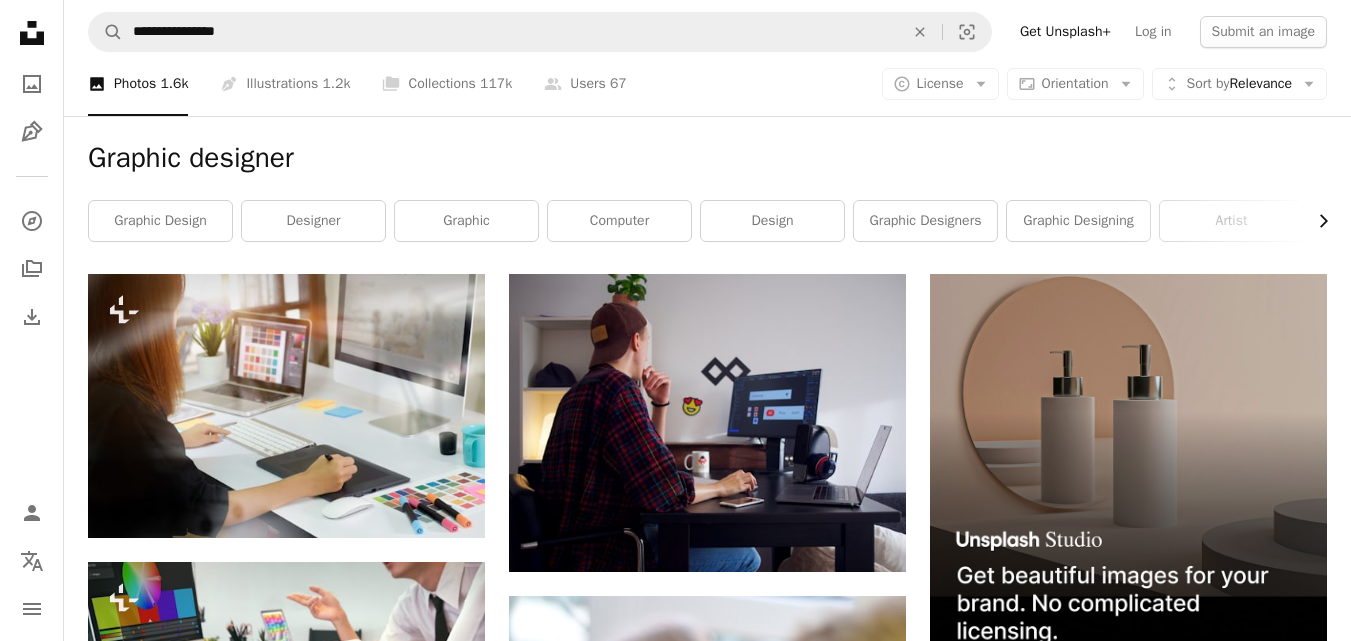 click on "Chevron right" 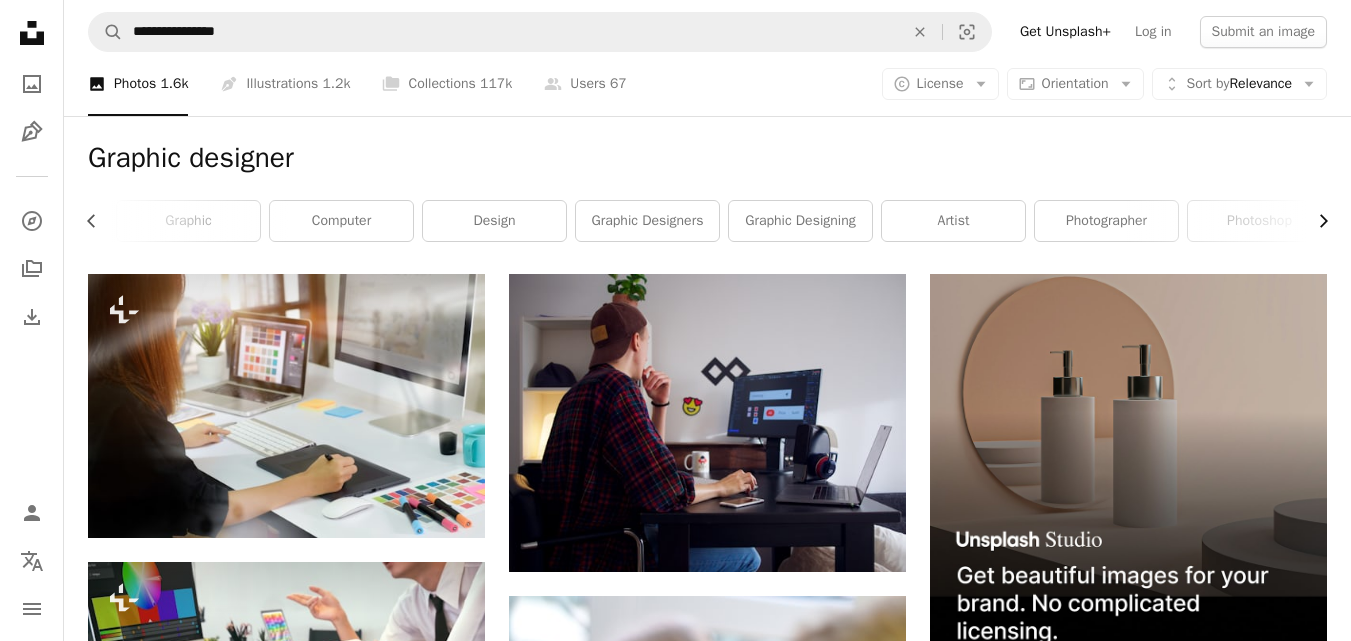 scroll, scrollTop: 0, scrollLeft: 300, axis: horizontal 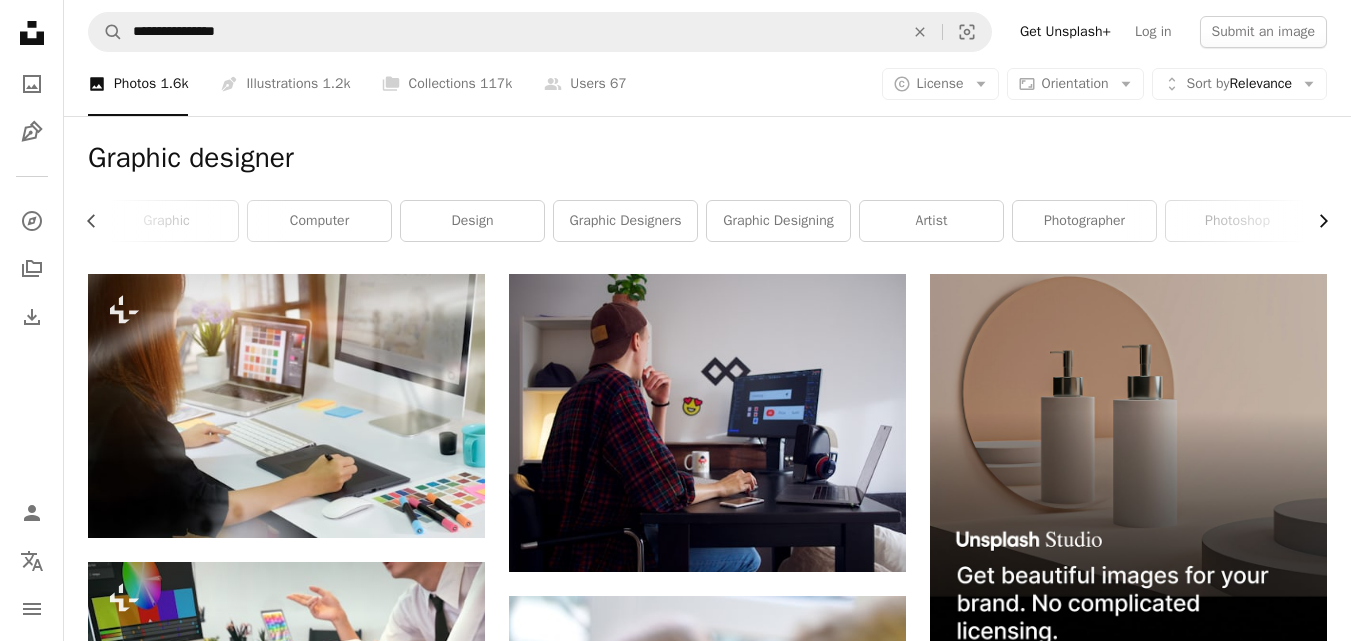 click on "Chevron right" 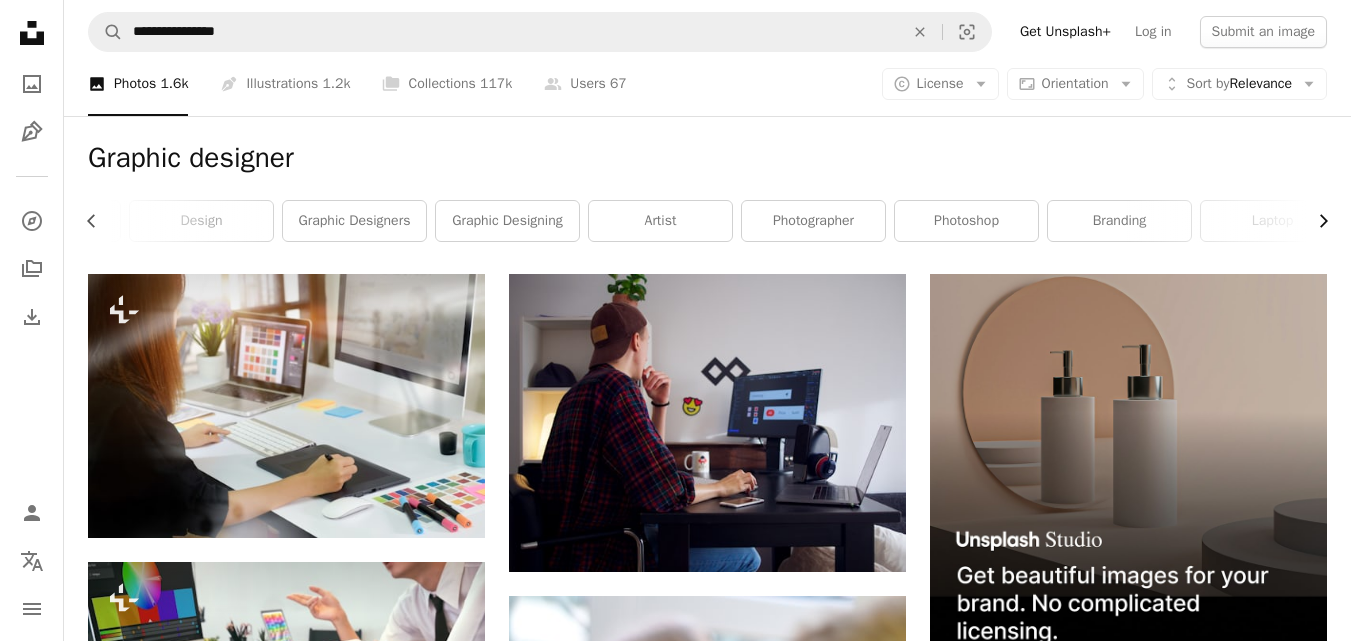 scroll, scrollTop: 0, scrollLeft: 589, axis: horizontal 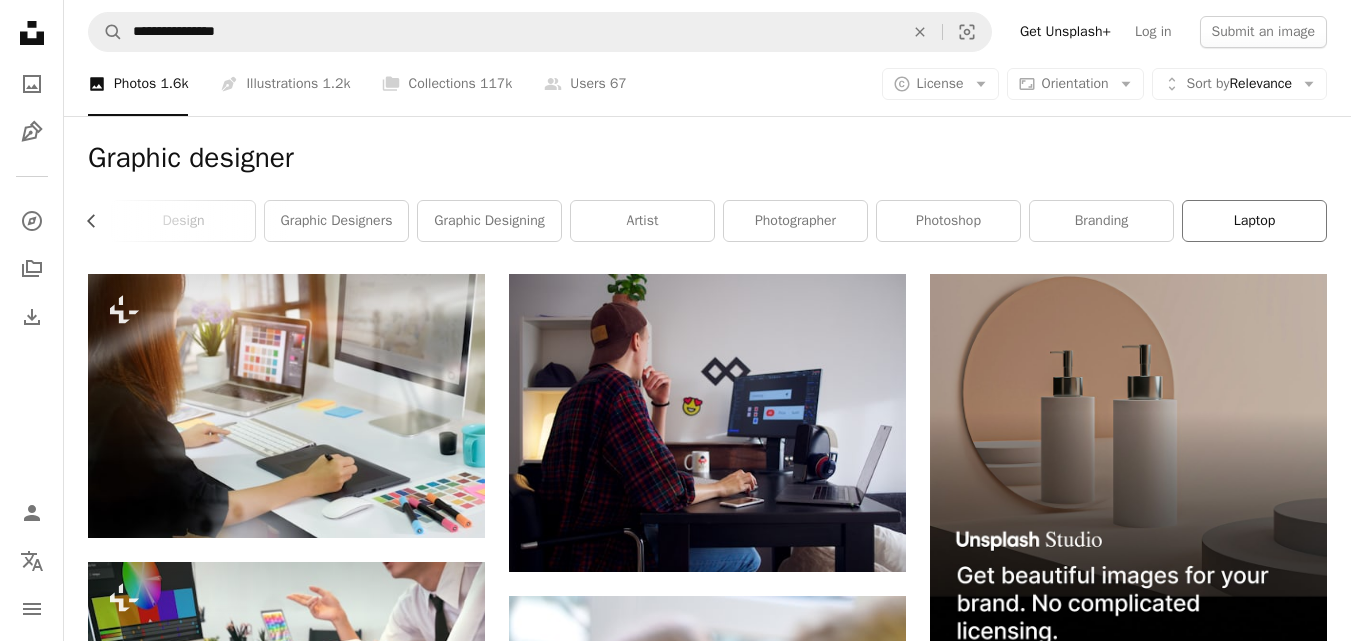 click on "laptop" at bounding box center (1254, 221) 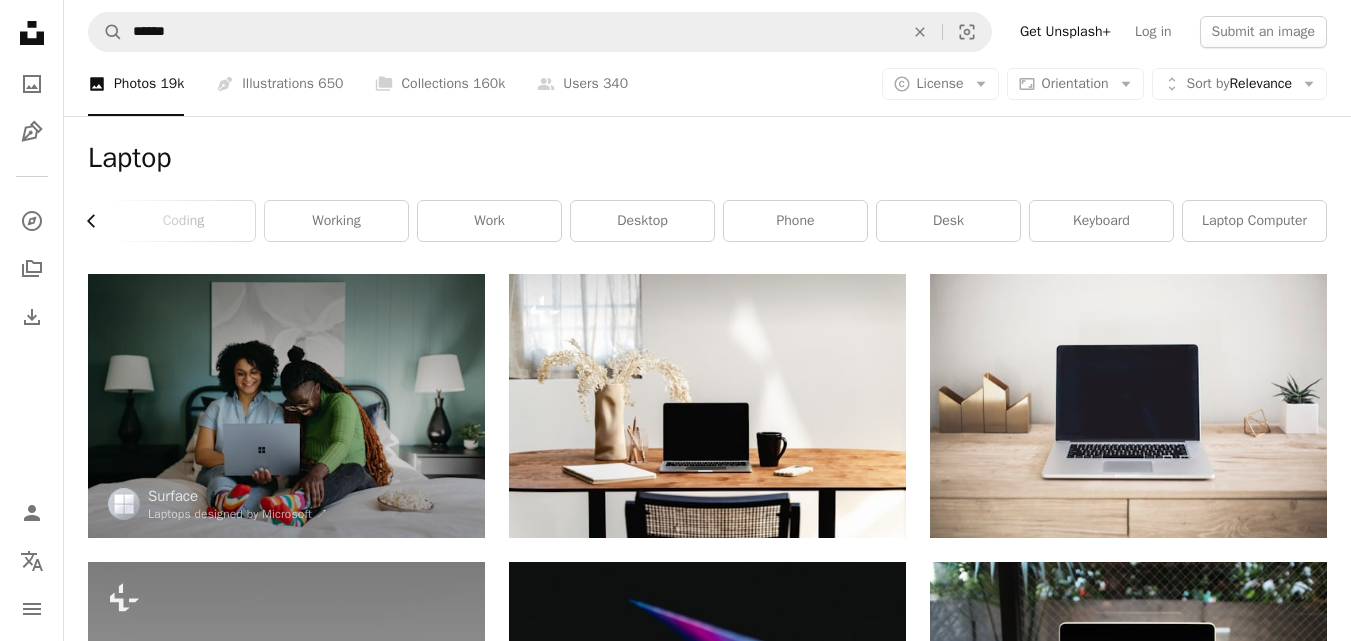click on "Chevron left" 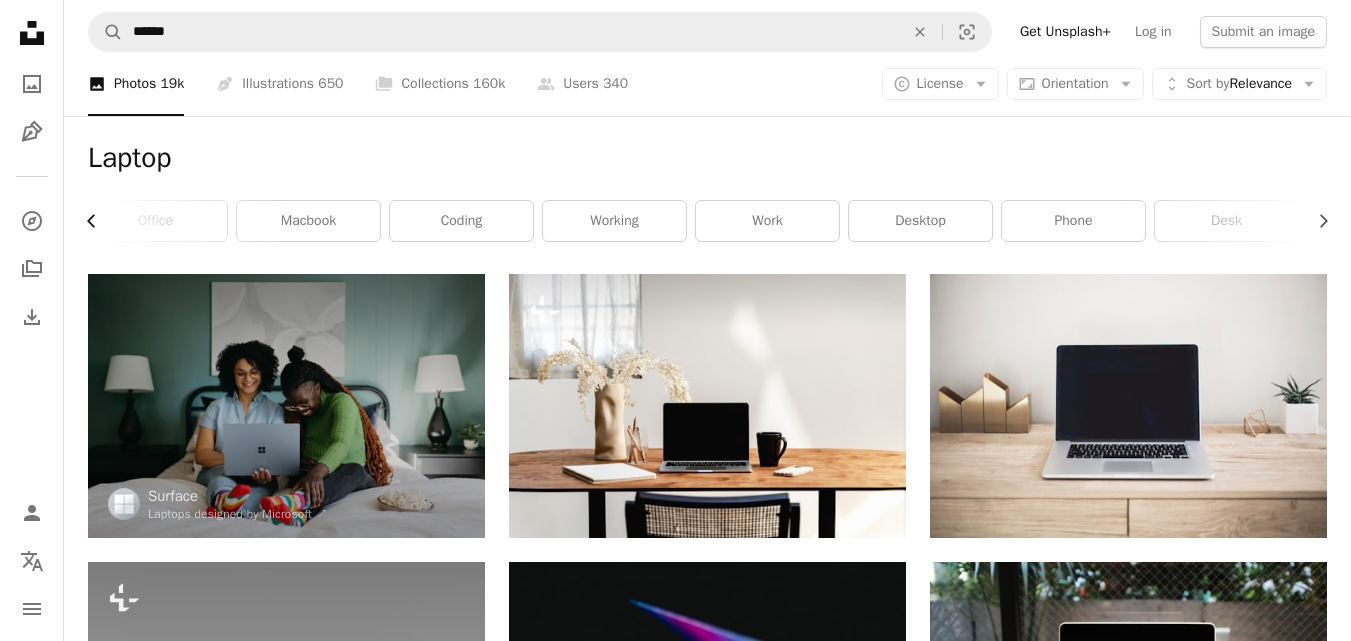 scroll, scrollTop: 0, scrollLeft: 289, axis: horizontal 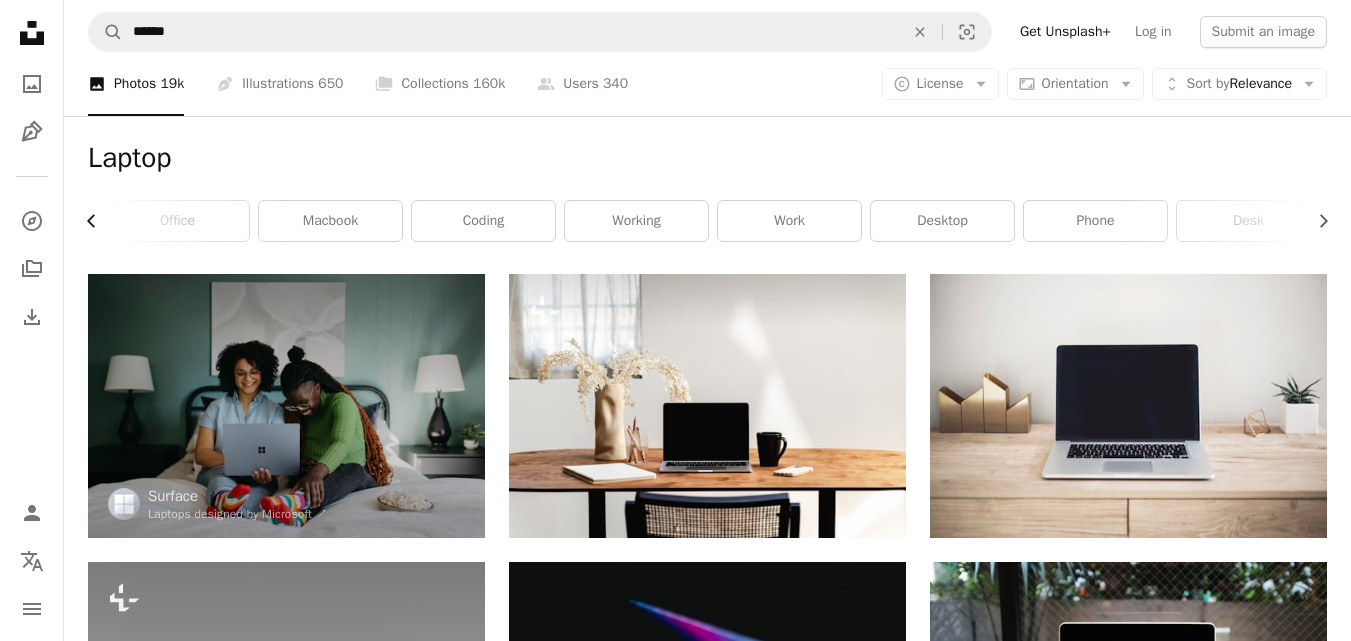 click 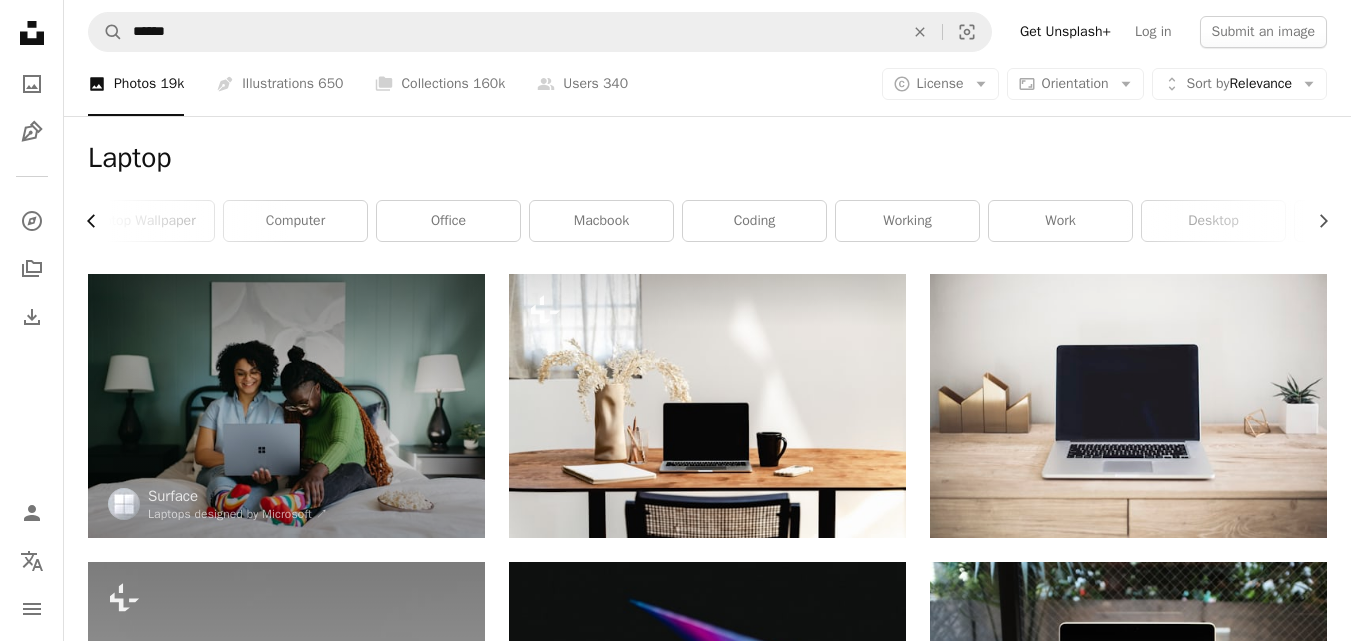 scroll, scrollTop: 0, scrollLeft: 0, axis: both 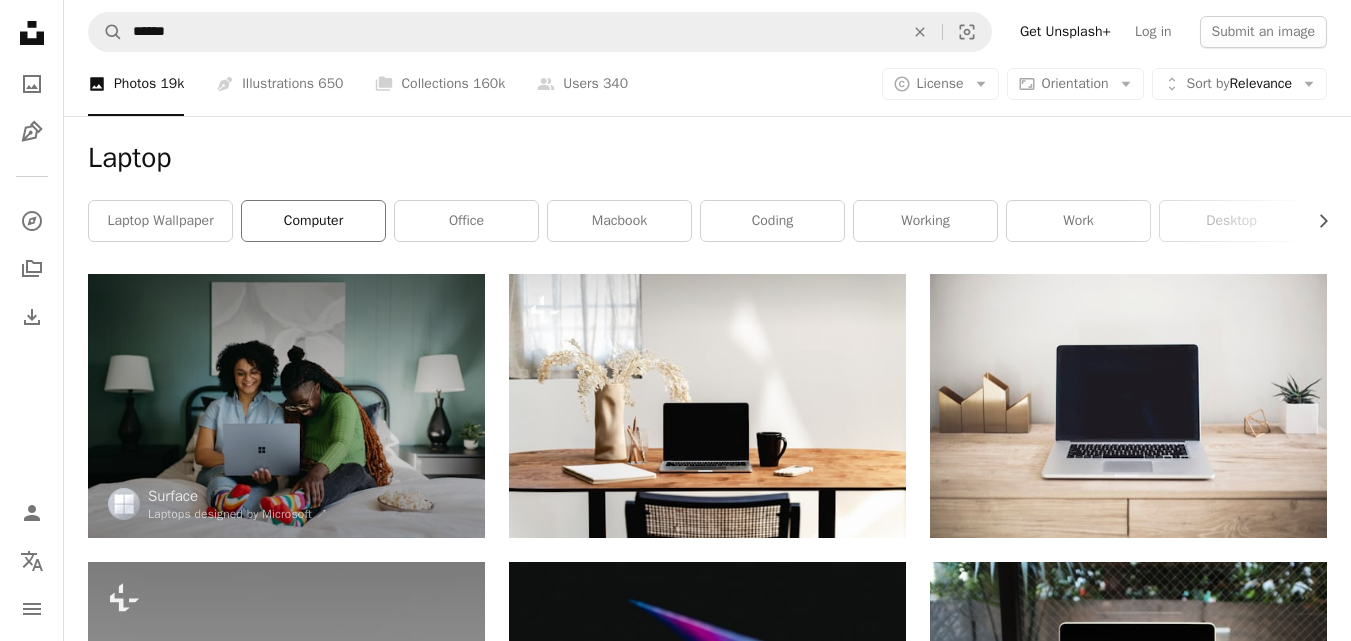 click on "computer" at bounding box center [313, 221] 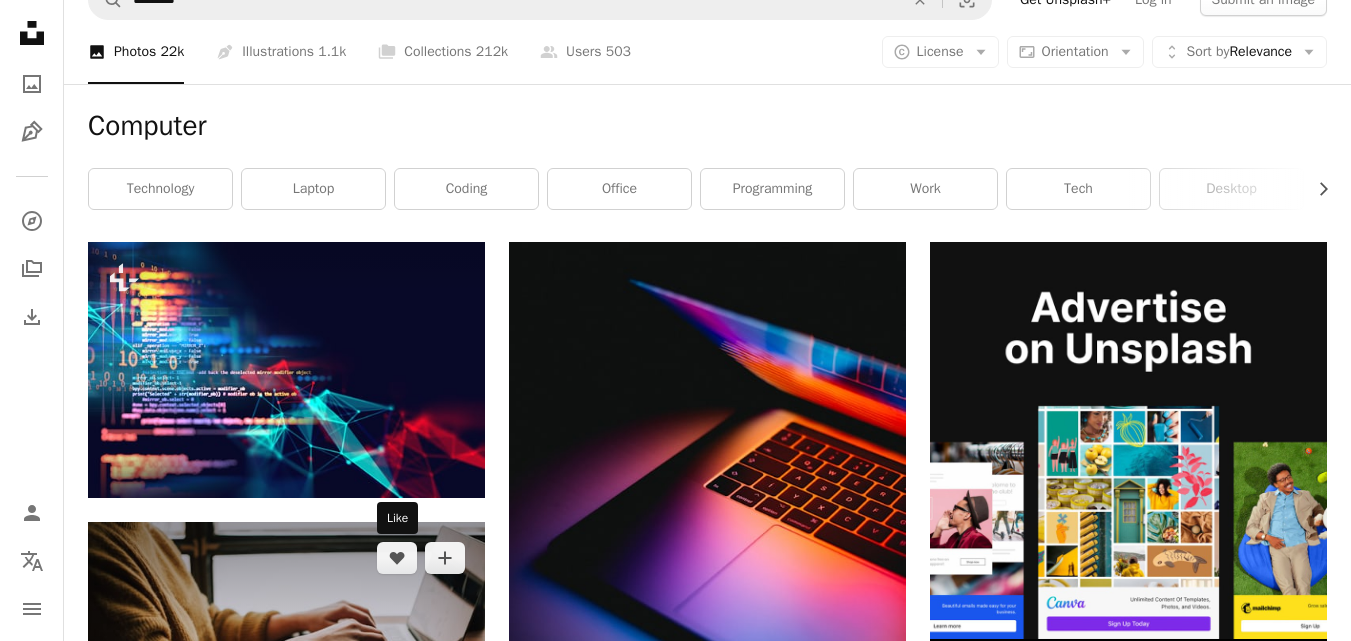 scroll, scrollTop: 0, scrollLeft: 0, axis: both 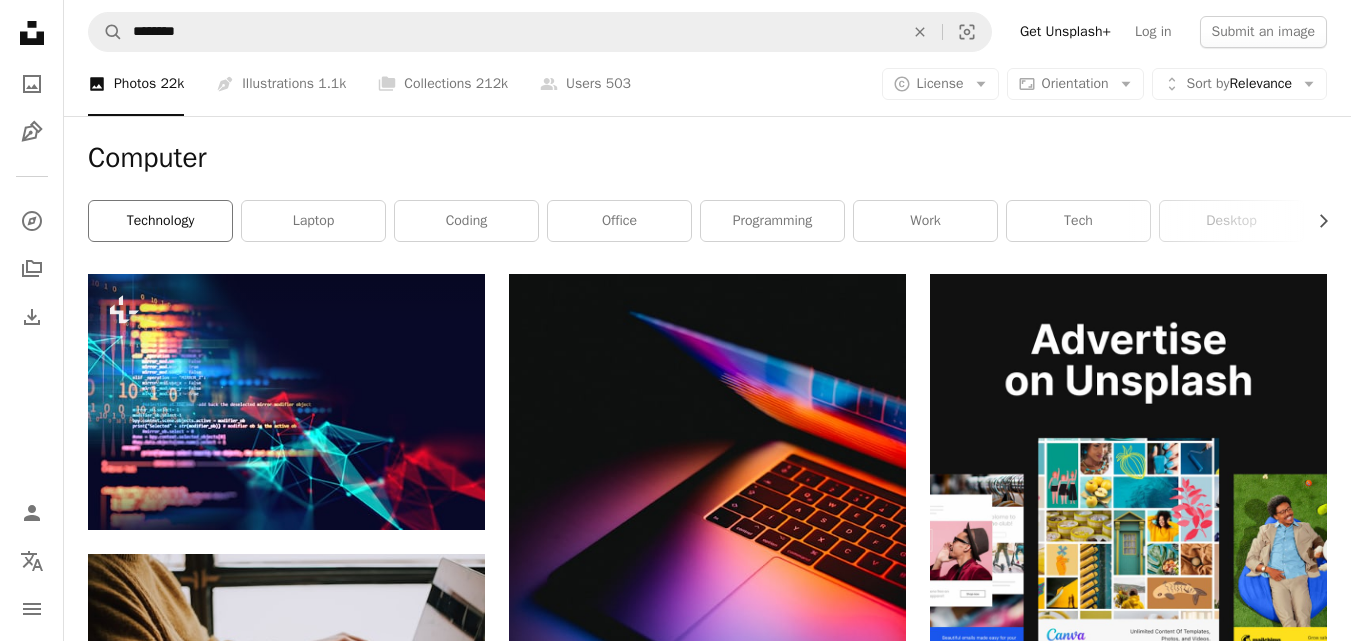 click on "technology" at bounding box center [160, 221] 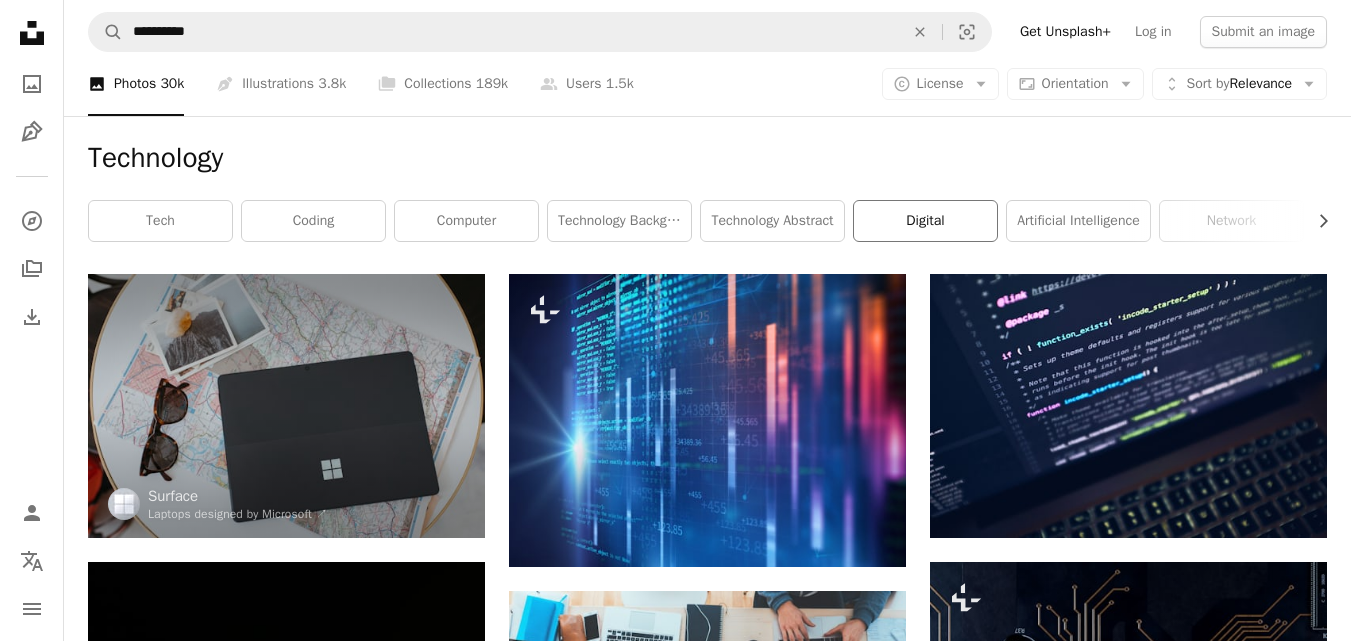 click on "digital" at bounding box center [925, 221] 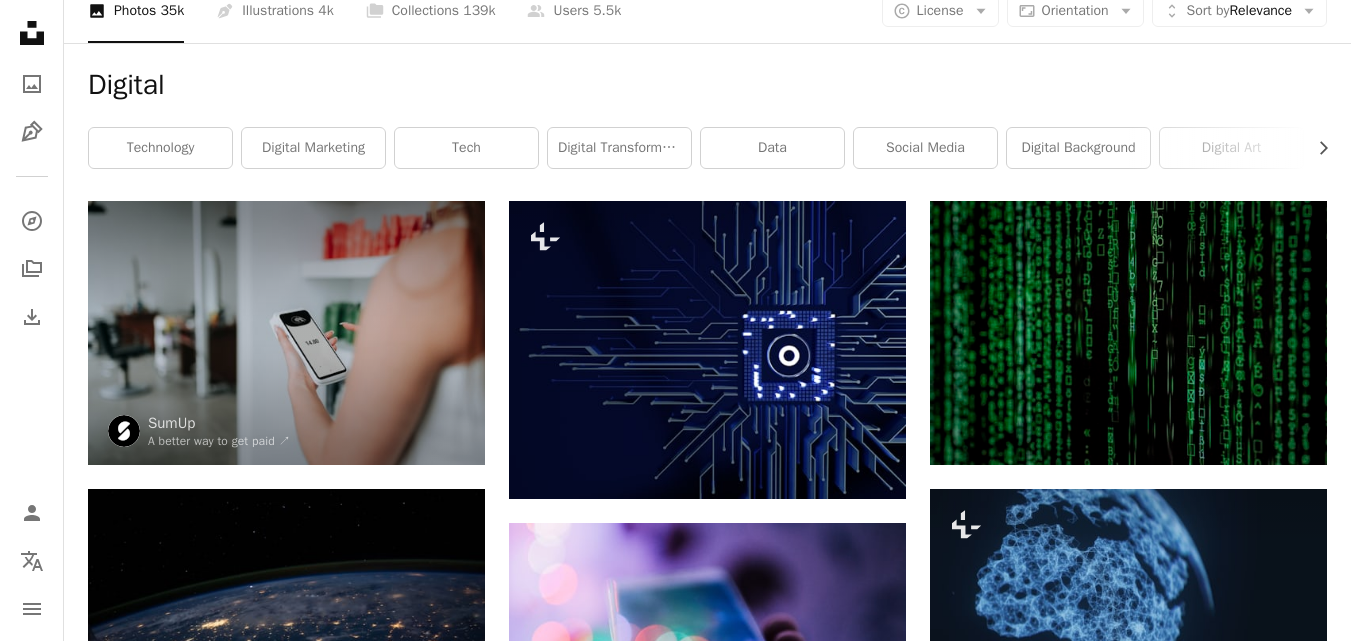 scroll, scrollTop: 0, scrollLeft: 0, axis: both 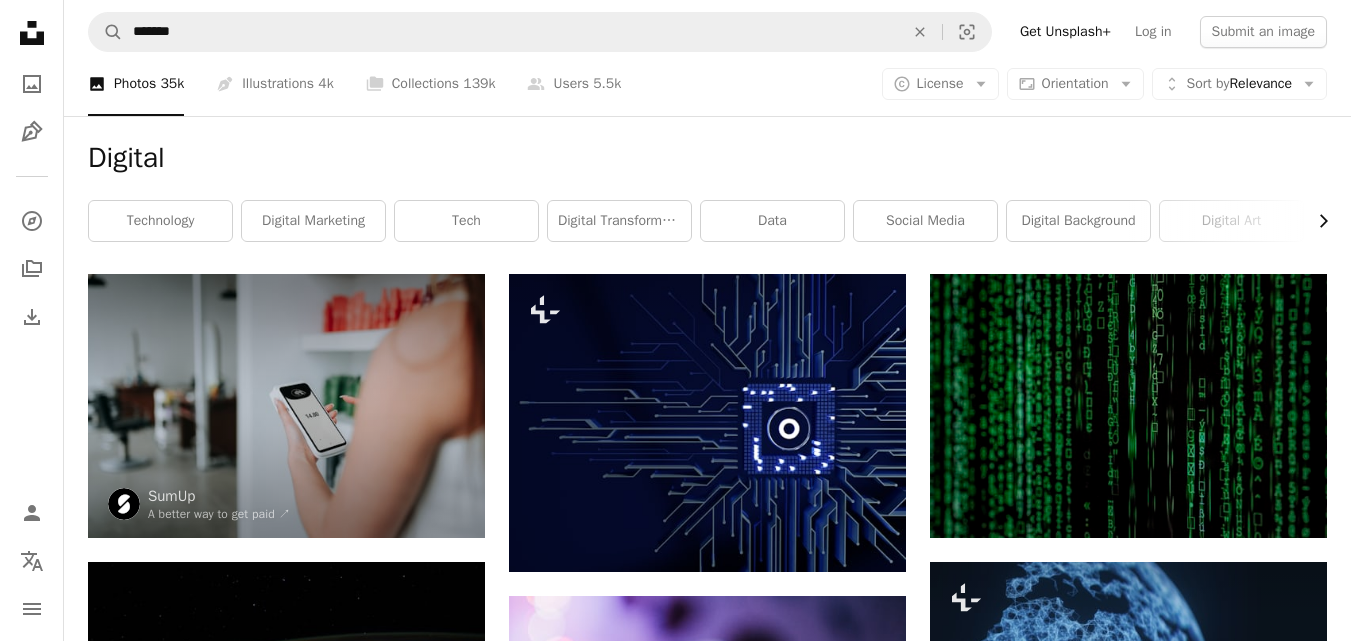click on "Chevron right" 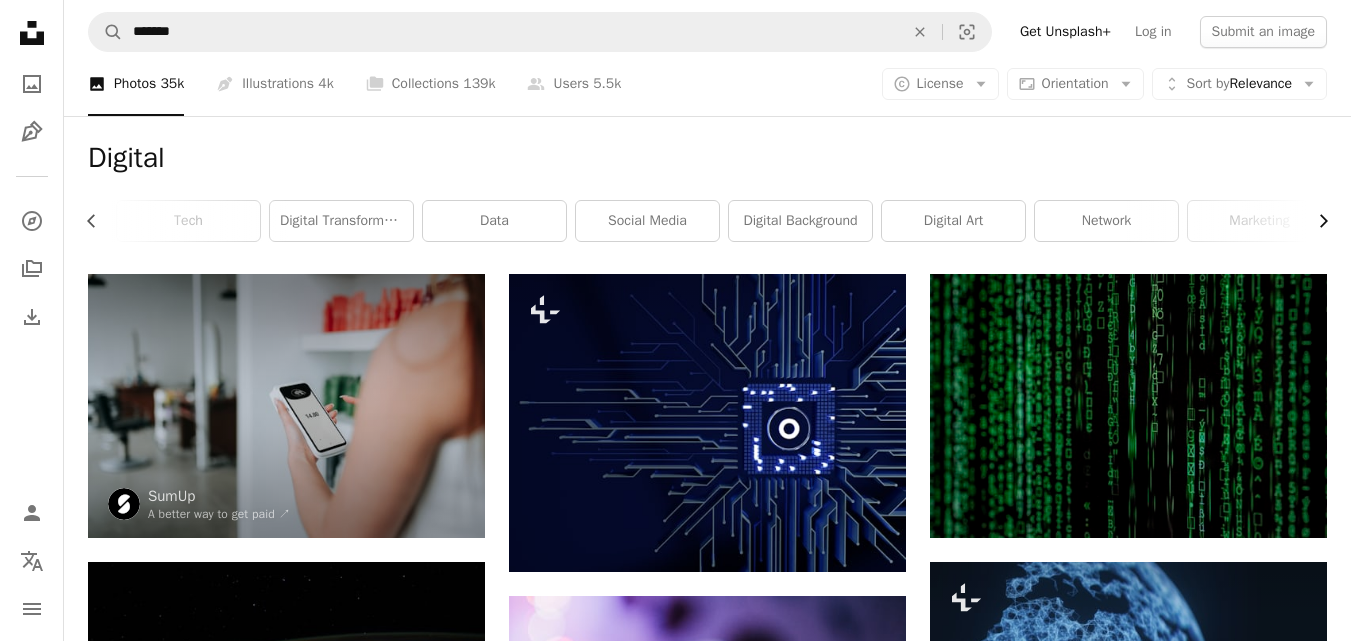scroll, scrollTop: 0, scrollLeft: 300, axis: horizontal 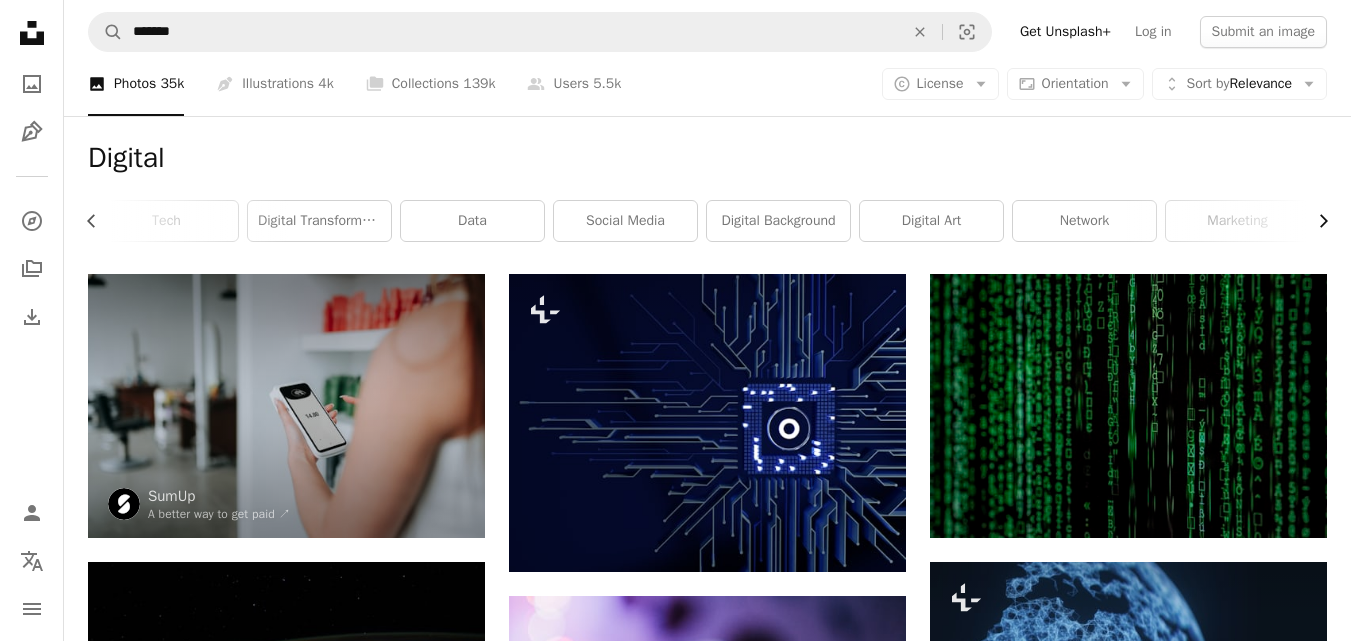 click on "Chevron right" 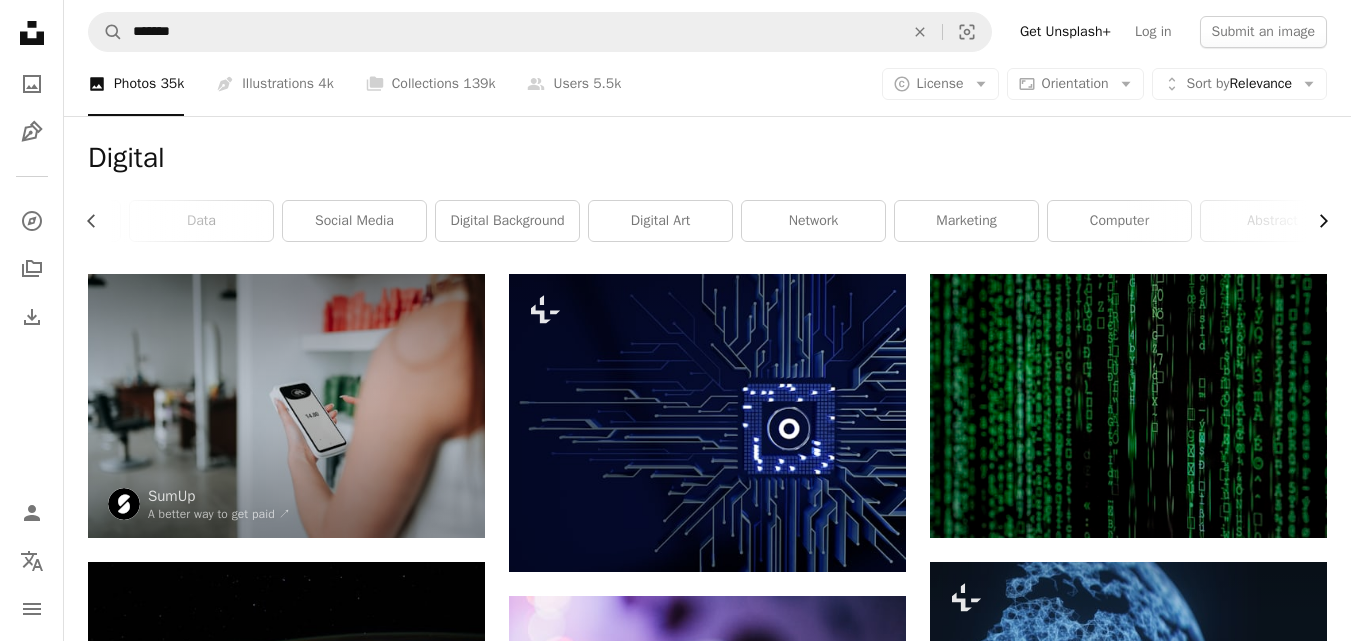 scroll, scrollTop: 0, scrollLeft: 589, axis: horizontal 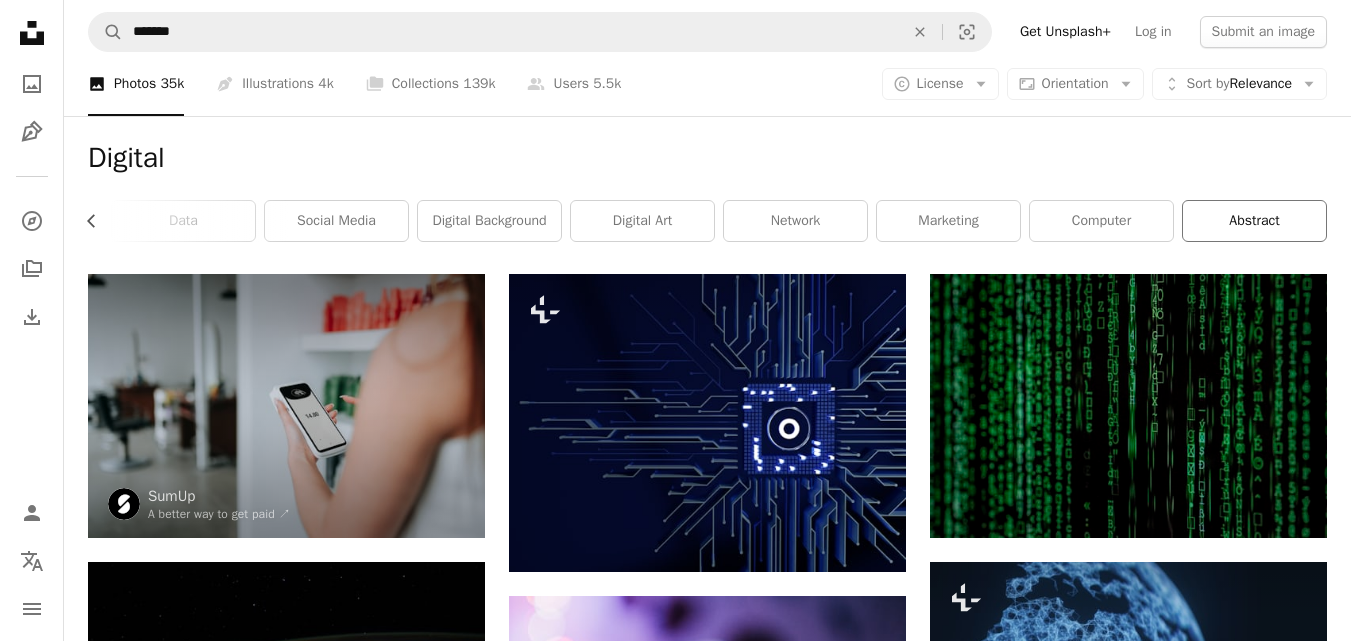 click on "abstract" at bounding box center (1254, 221) 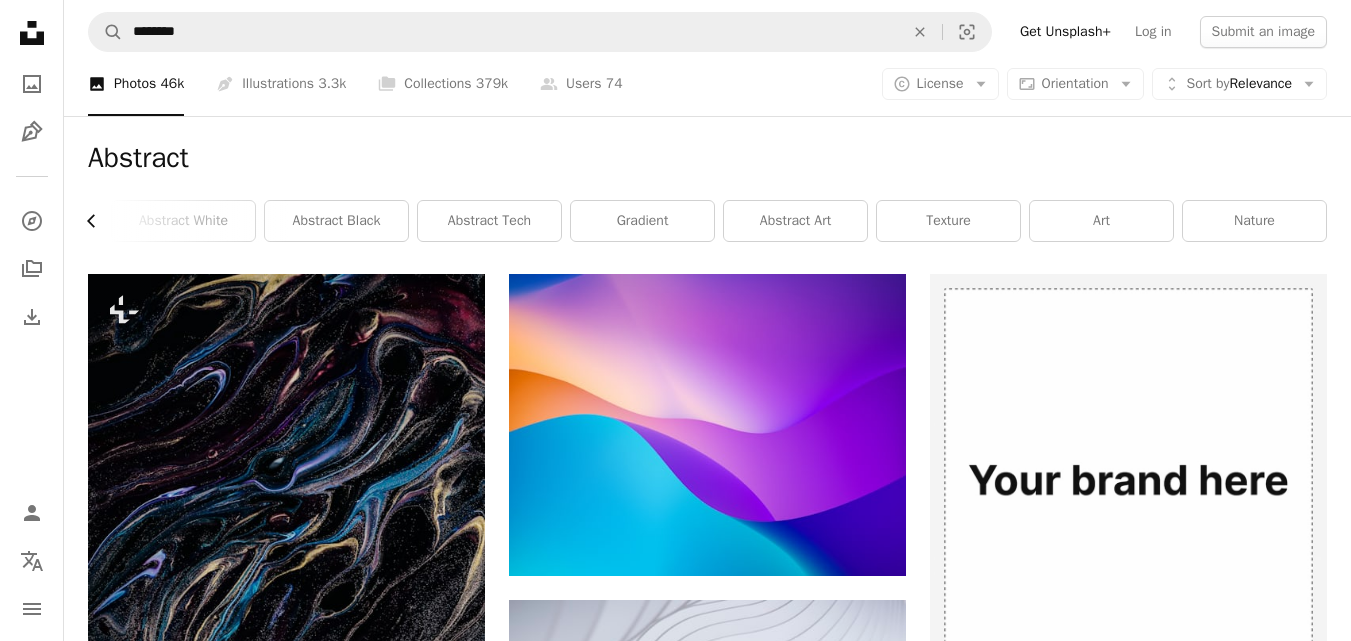 click 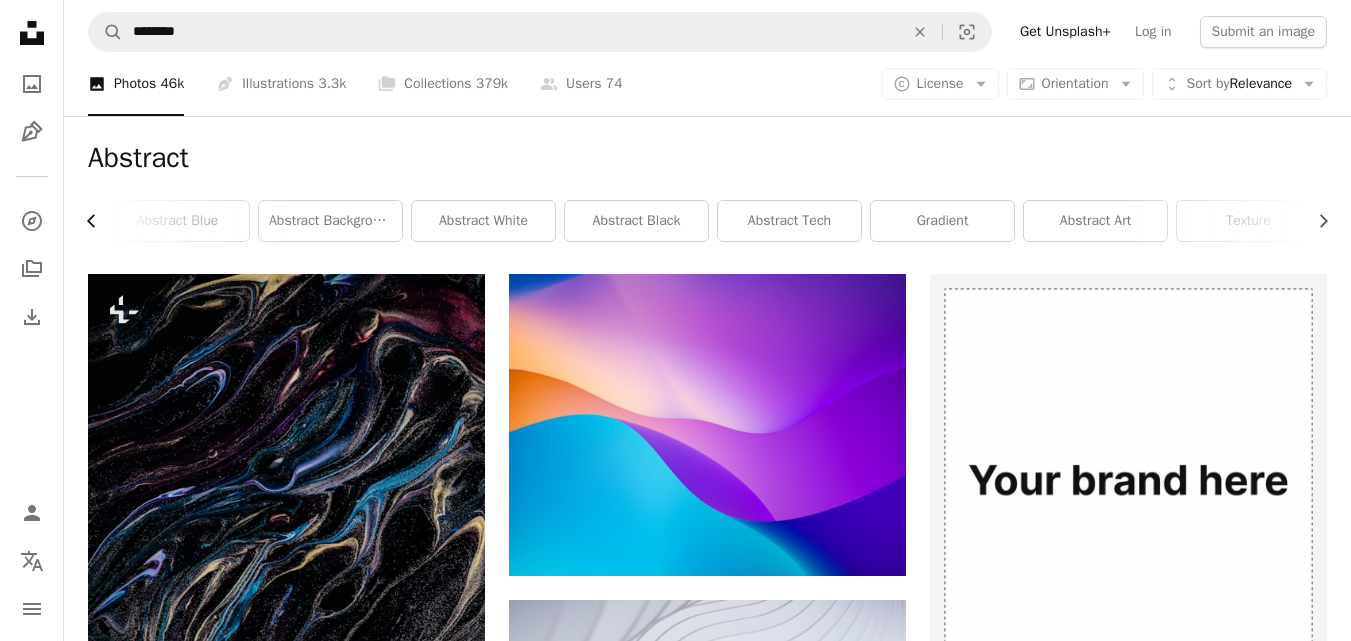 click 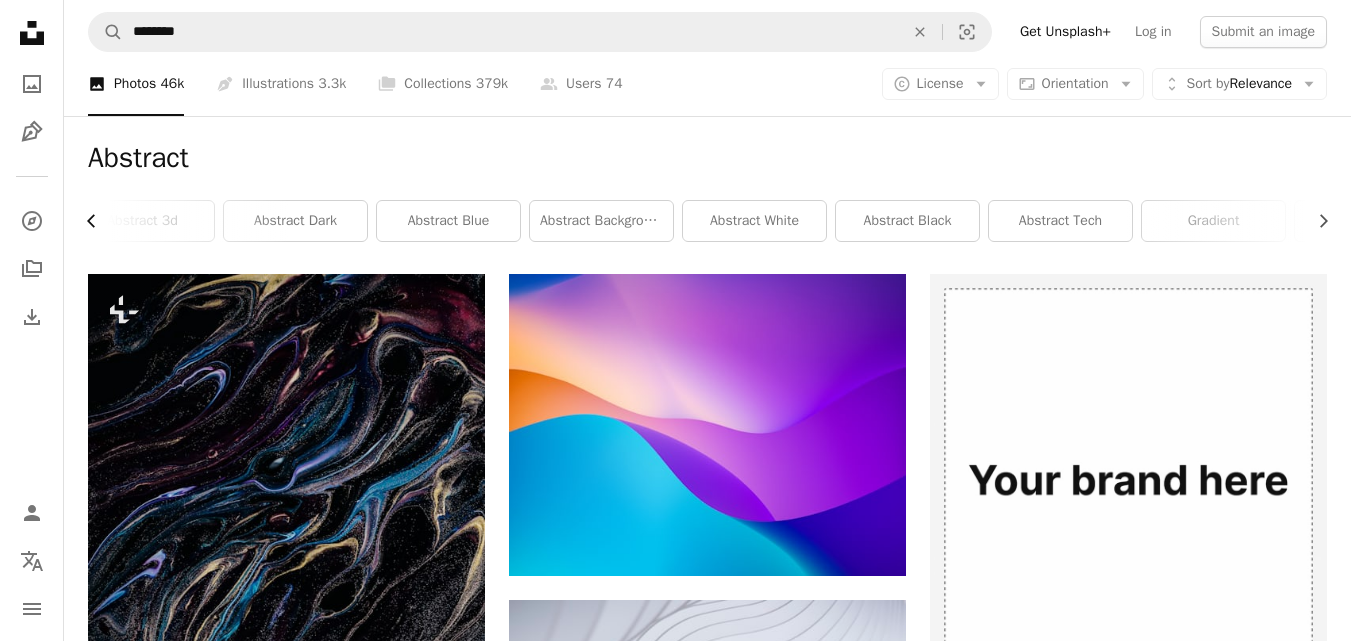 scroll, scrollTop: 0, scrollLeft: 0, axis: both 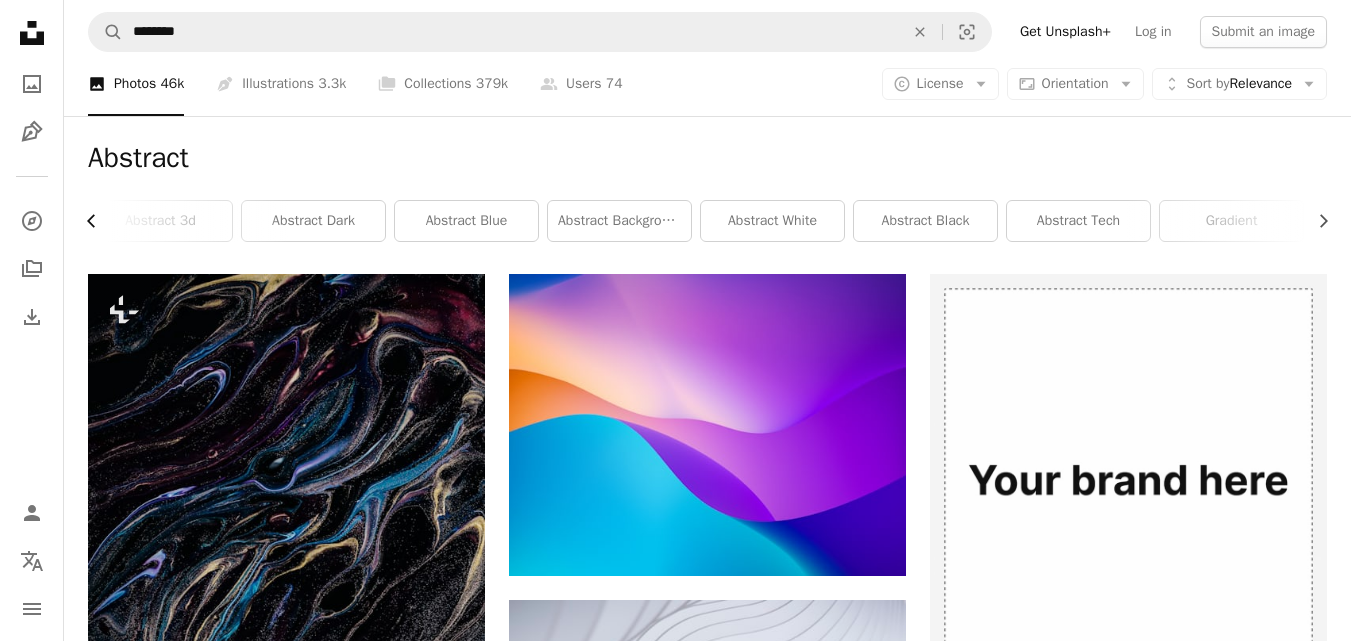 click on "abstract 3d" at bounding box center (160, 221) 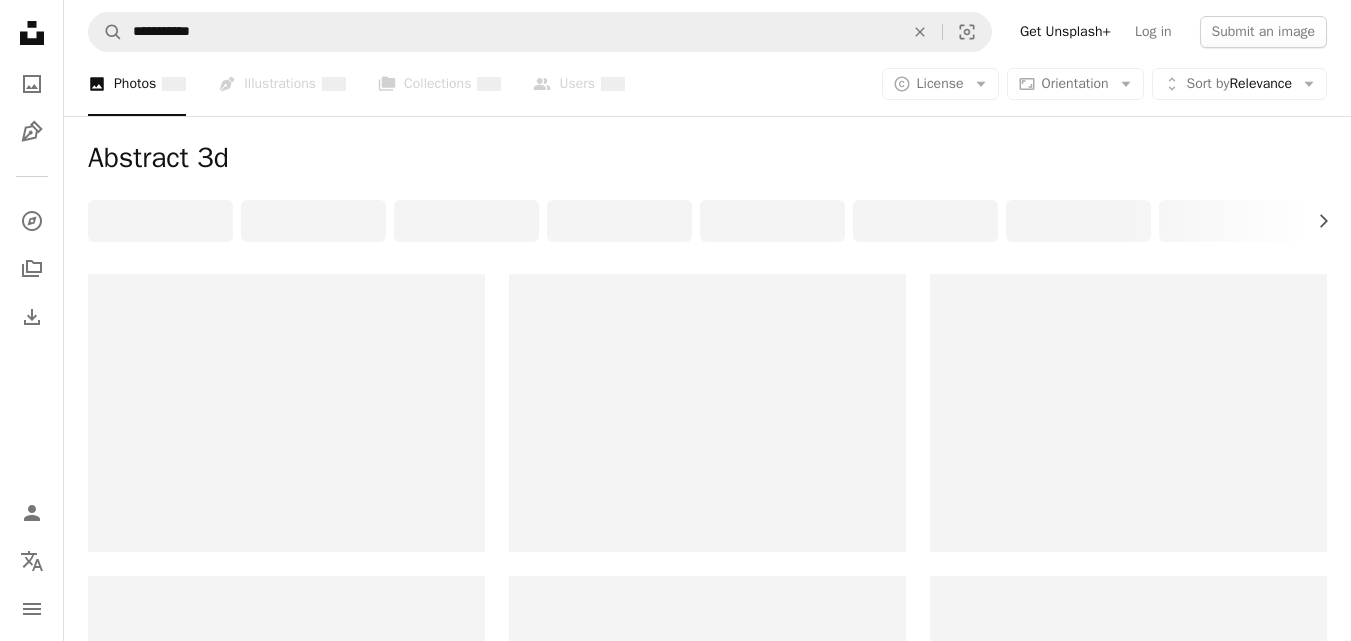 click at bounding box center [707, 221] 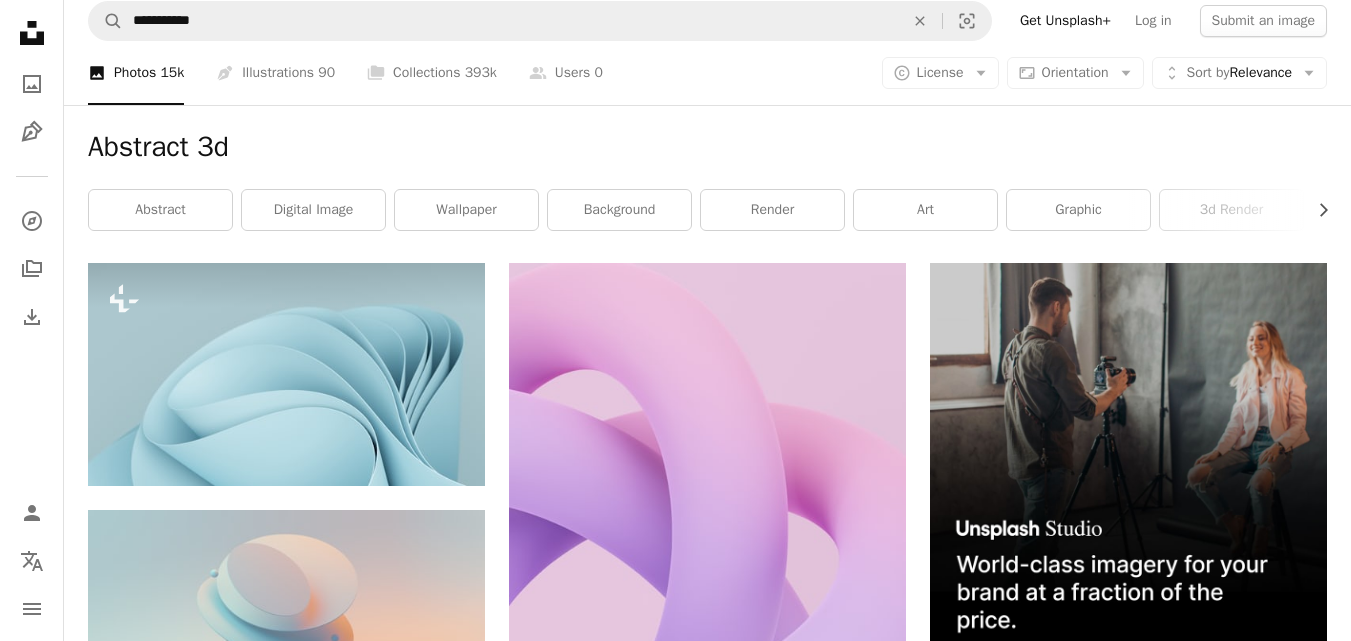scroll, scrollTop: 0, scrollLeft: 0, axis: both 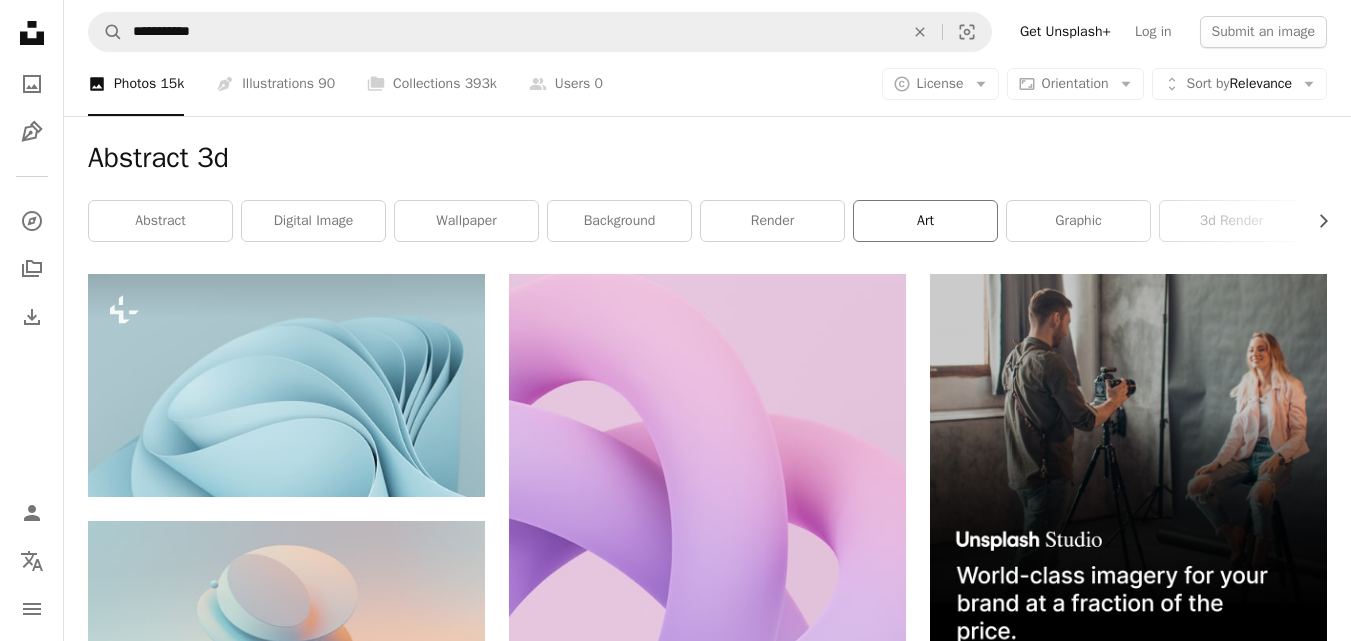 click on "art" at bounding box center [925, 221] 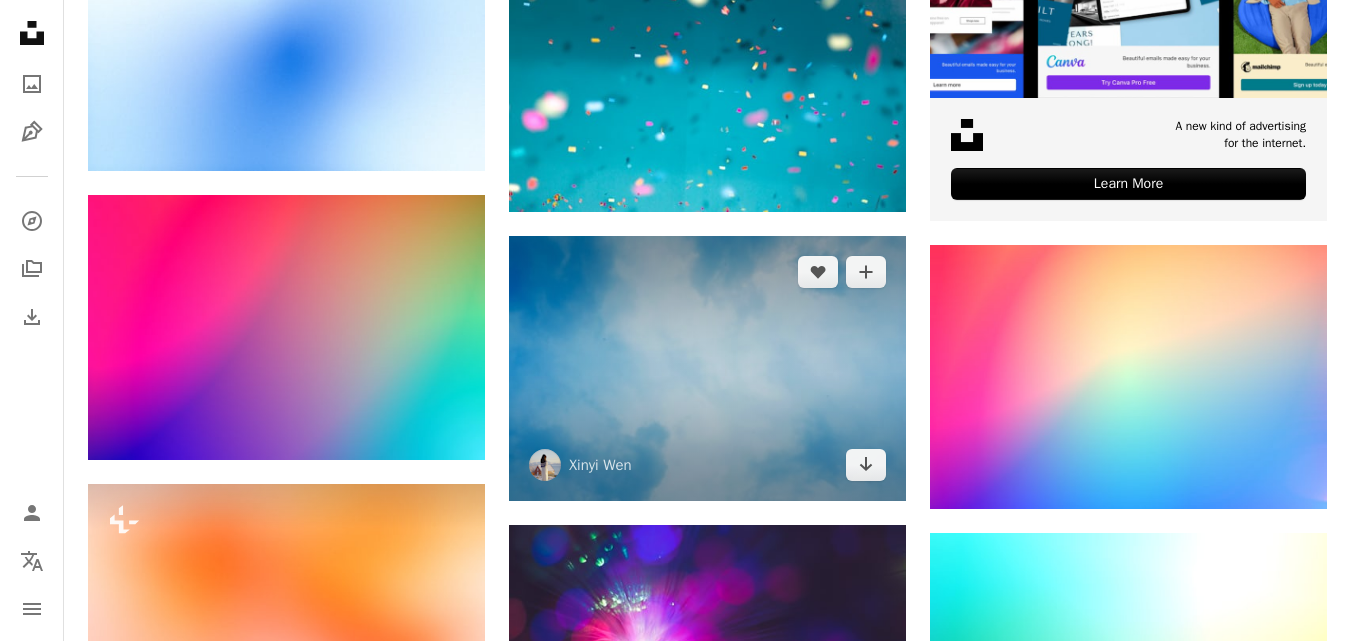 scroll, scrollTop: 541, scrollLeft: 0, axis: vertical 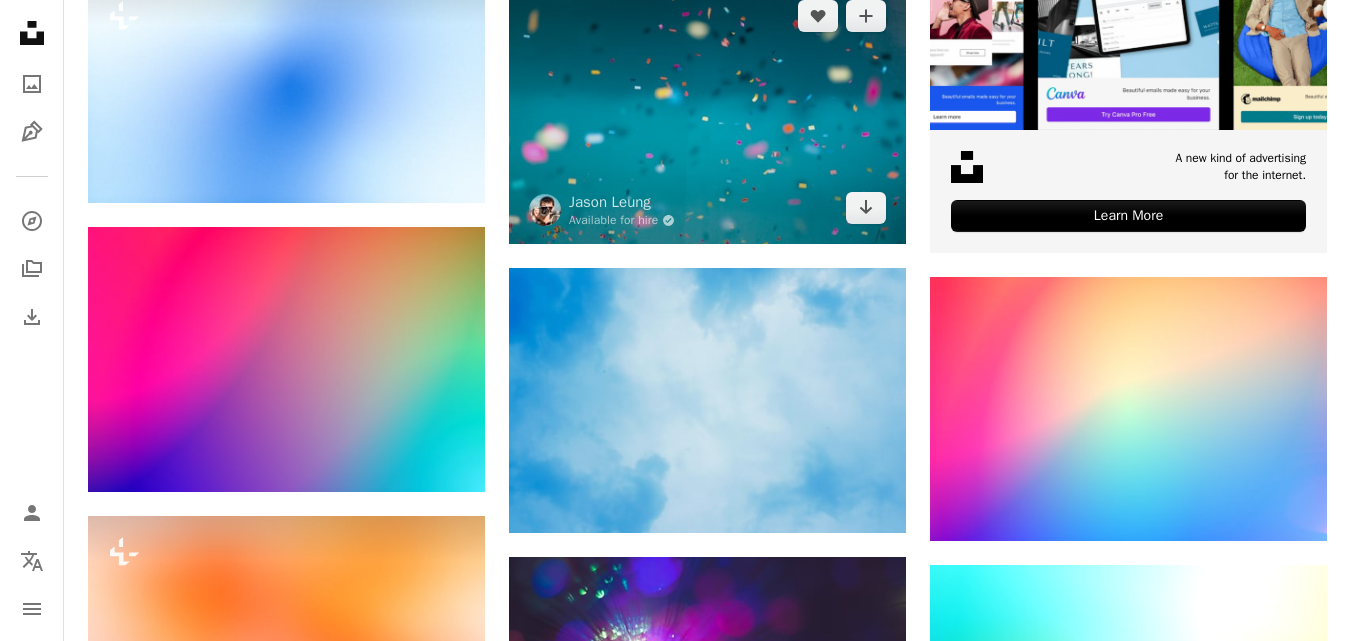 click at bounding box center (707, 112) 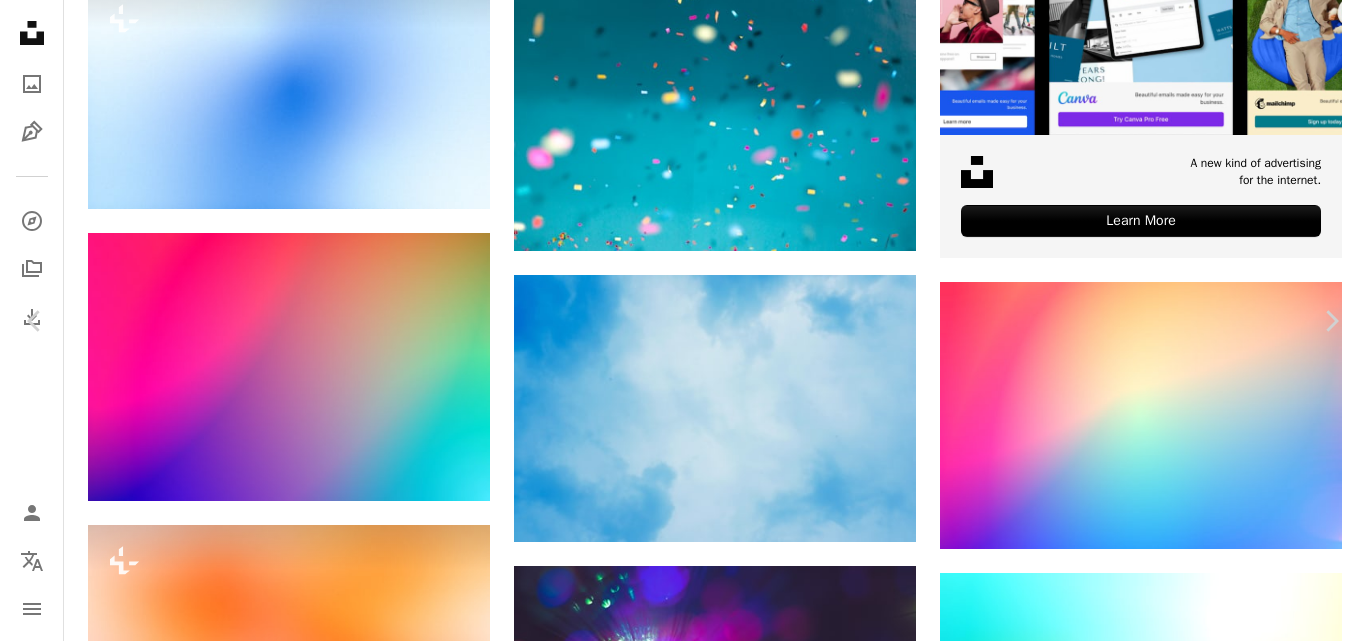 click 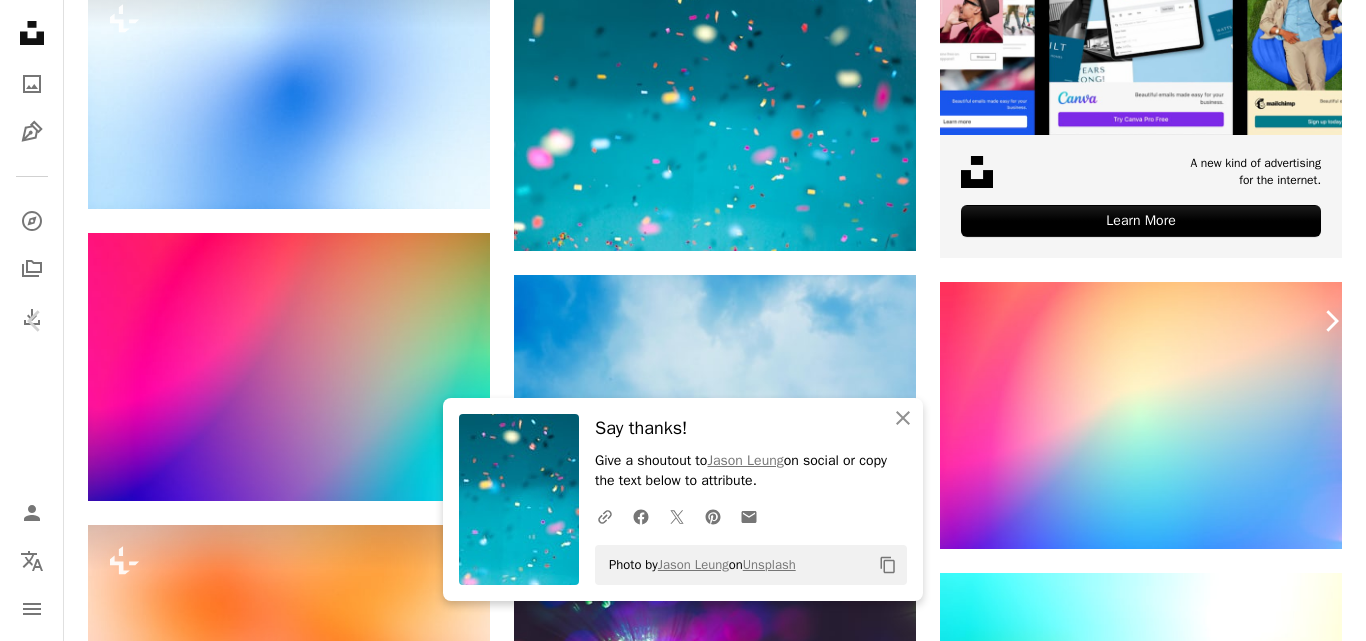 click on "Chevron right" at bounding box center [1331, 321] 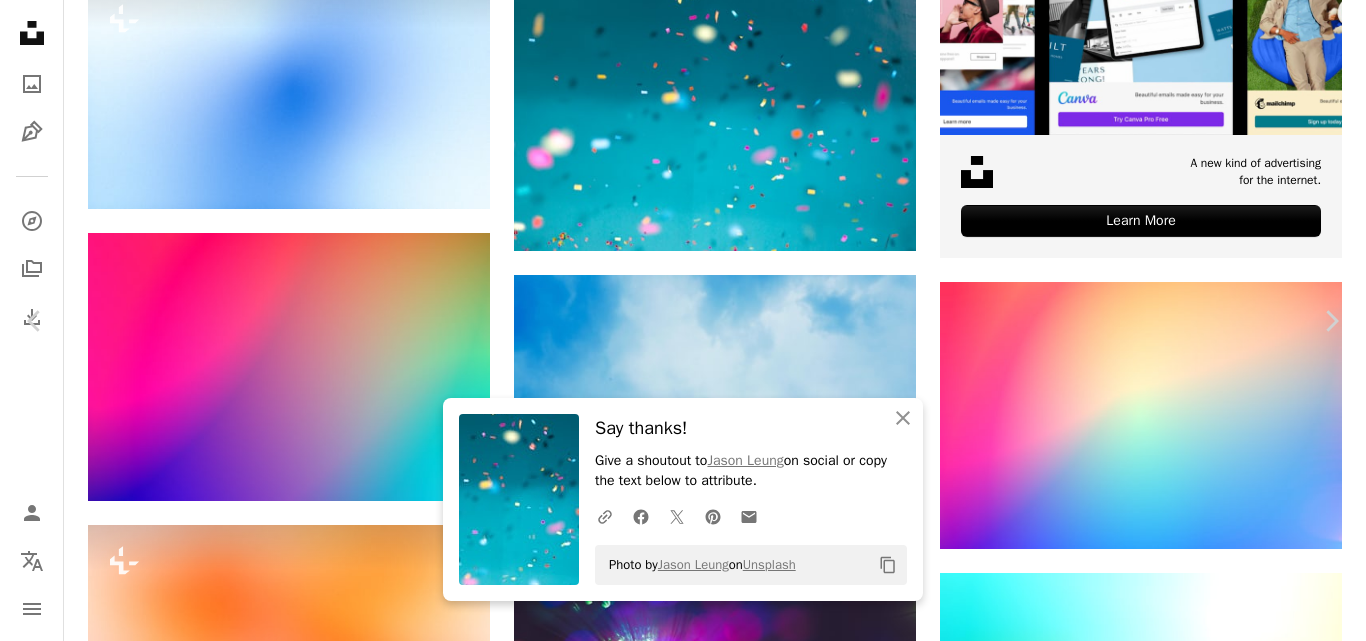 click on "An X shape" at bounding box center [20, 20] 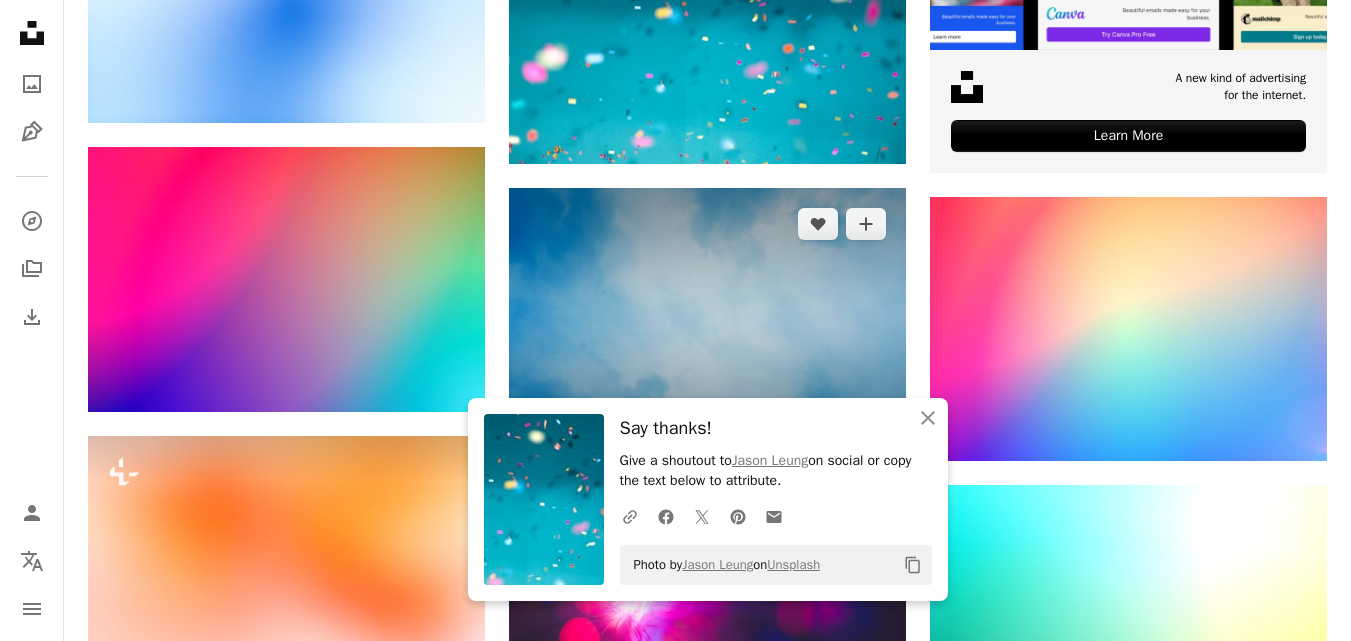 scroll, scrollTop: 741, scrollLeft: 0, axis: vertical 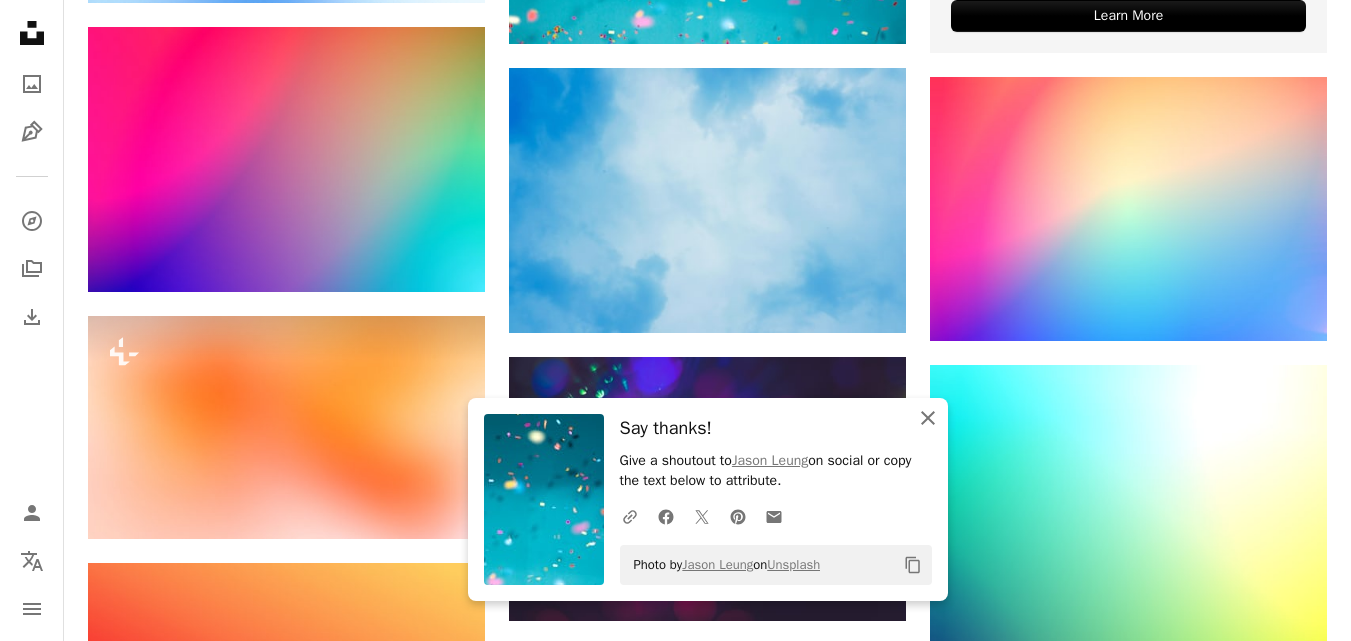 click on "An X shape" 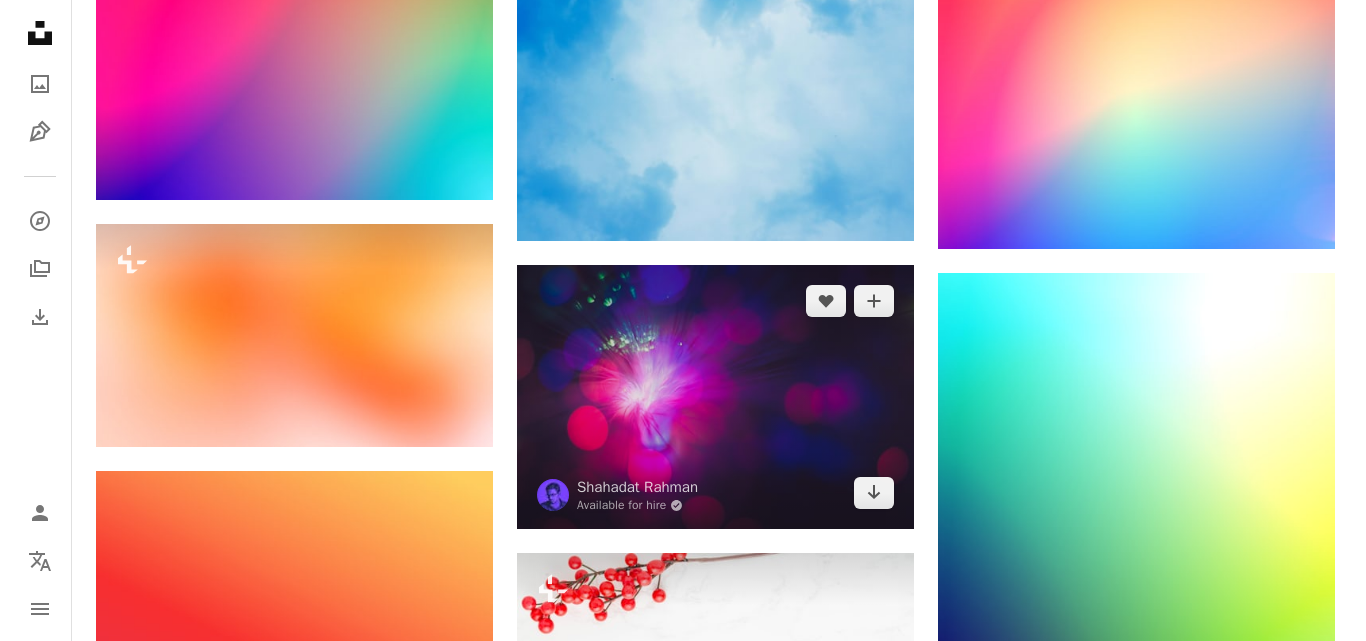 scroll, scrollTop: 941, scrollLeft: 0, axis: vertical 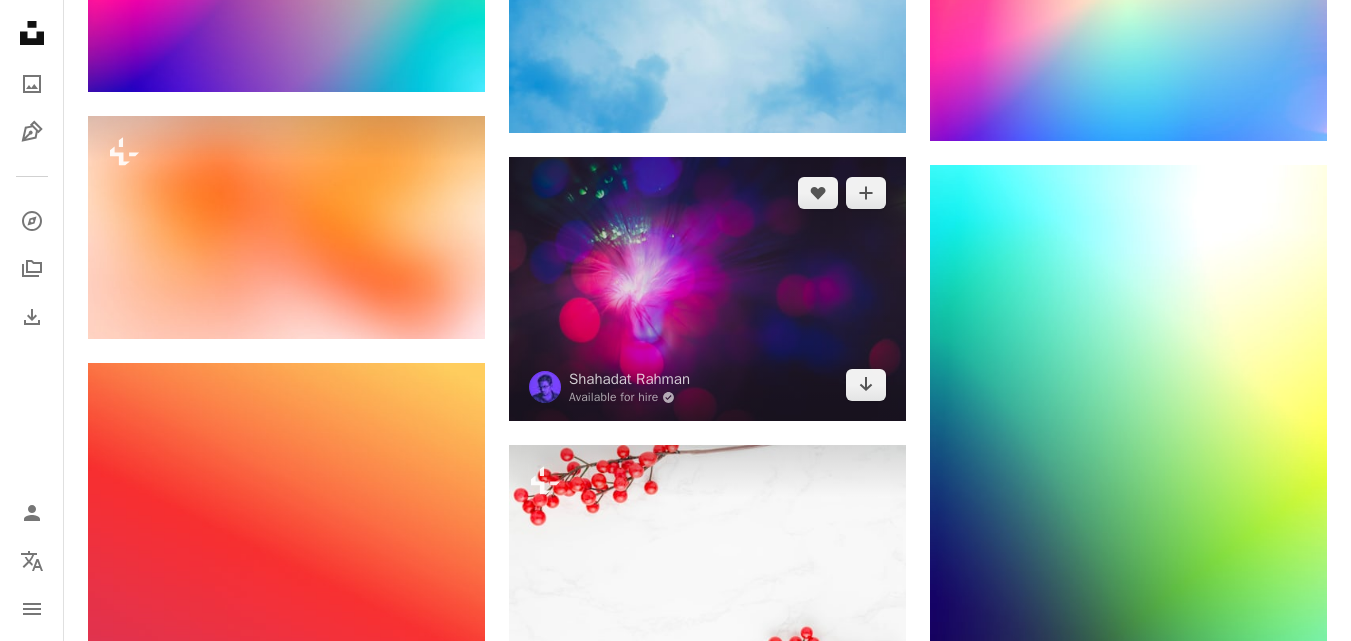 click at bounding box center [707, 289] 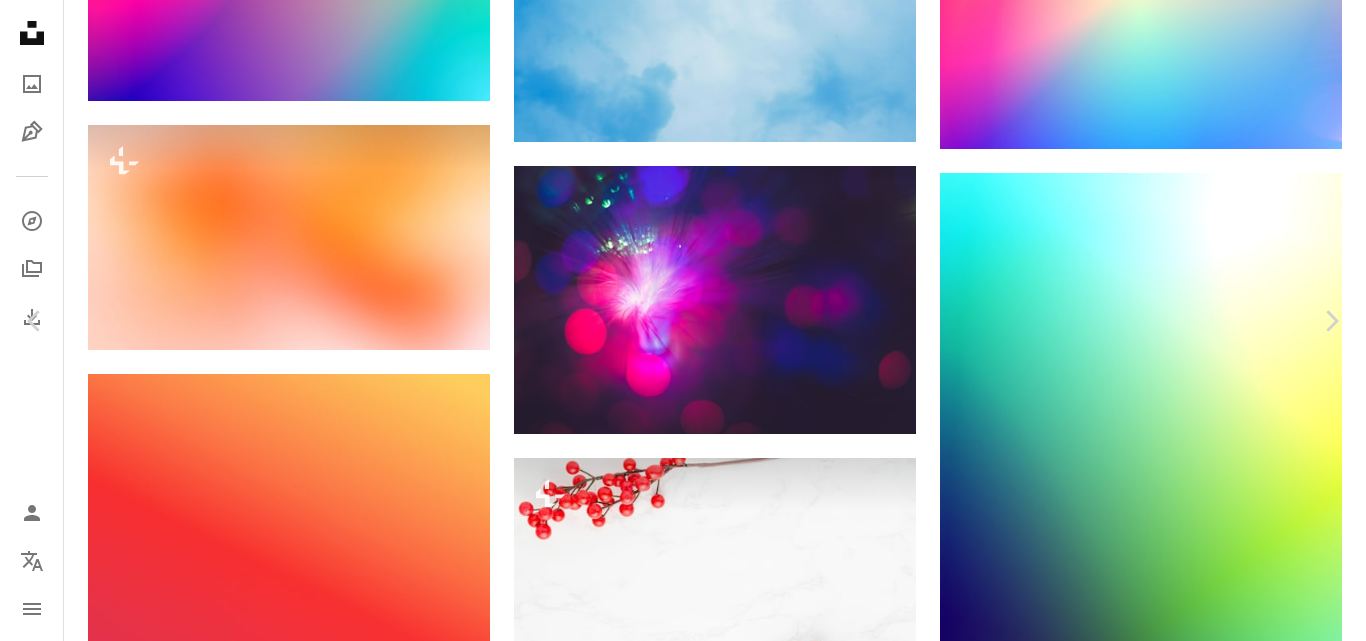 scroll, scrollTop: 0, scrollLeft: 0, axis: both 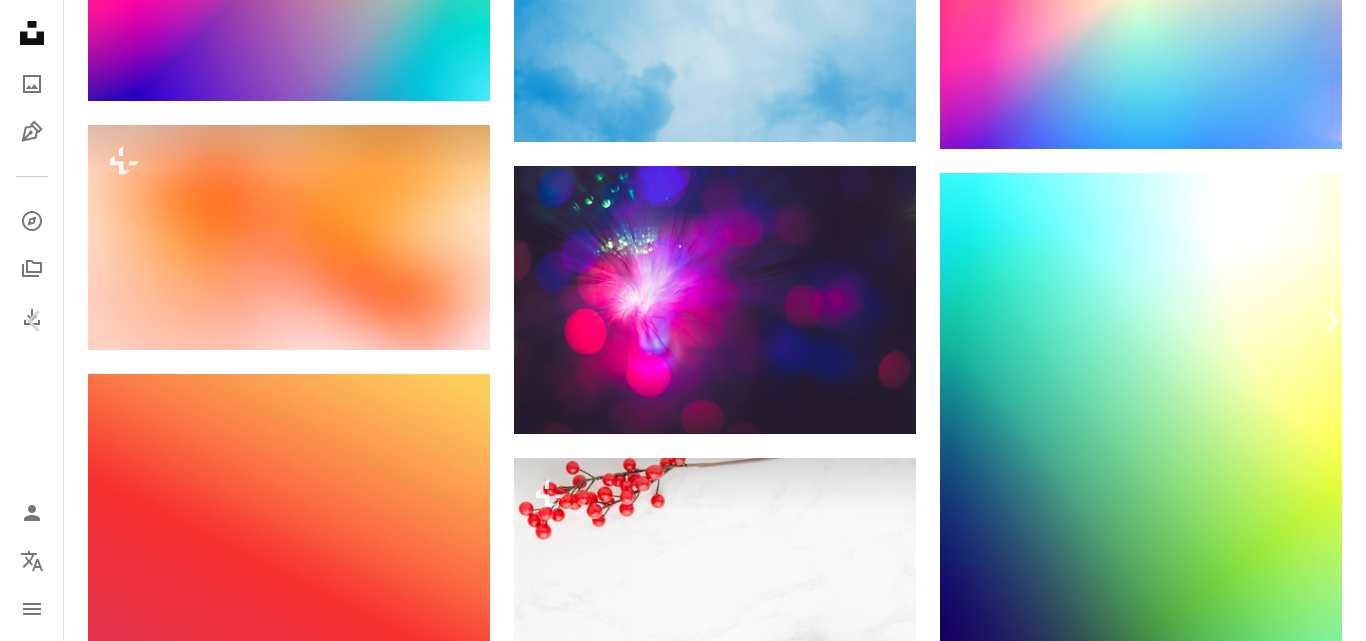 click on "Chevron right" 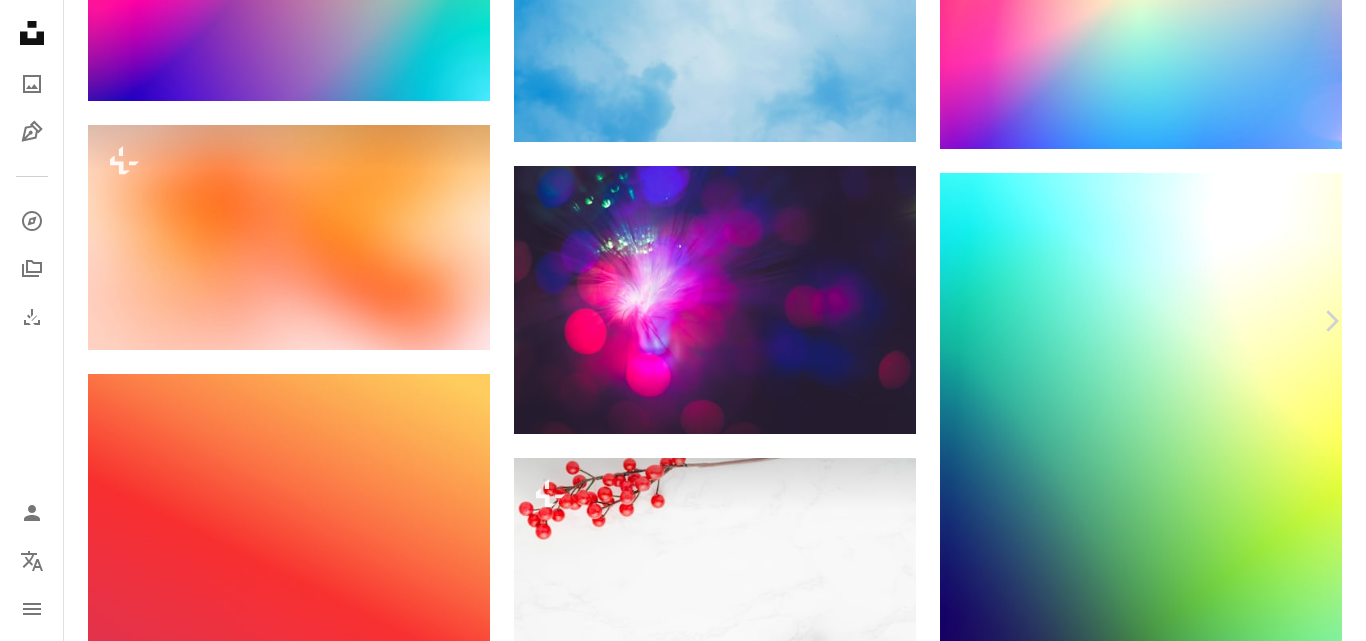 click 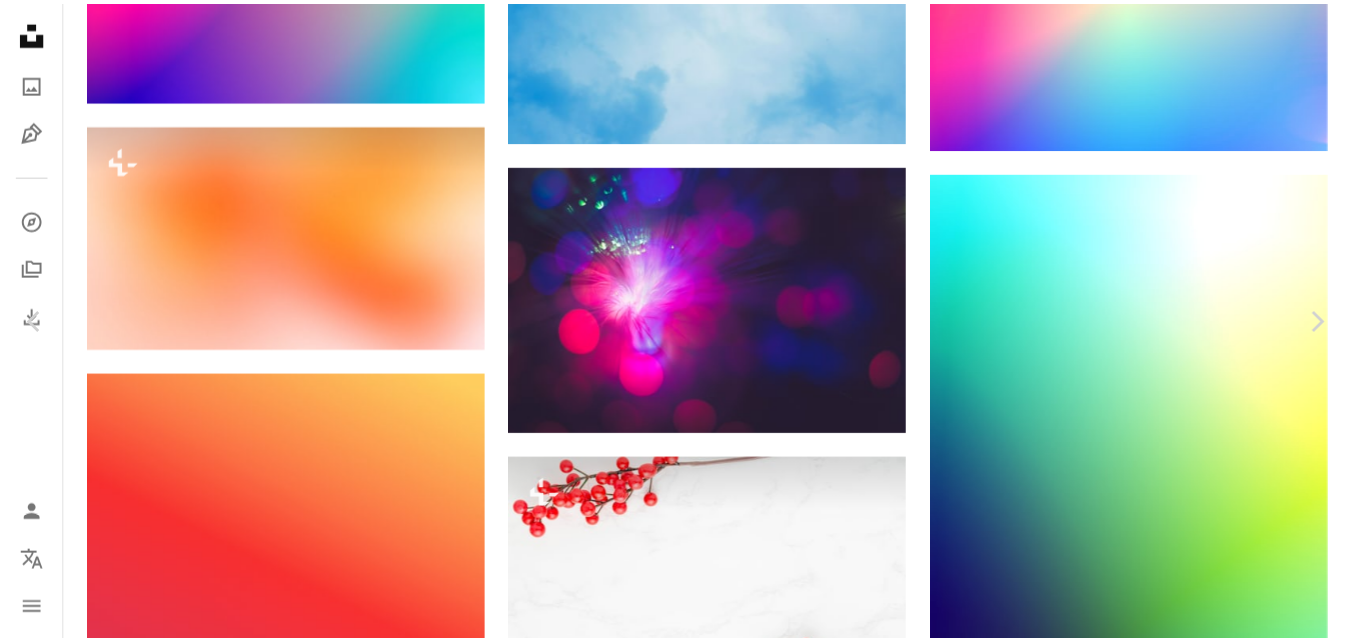 scroll, scrollTop: 0, scrollLeft: 0, axis: both 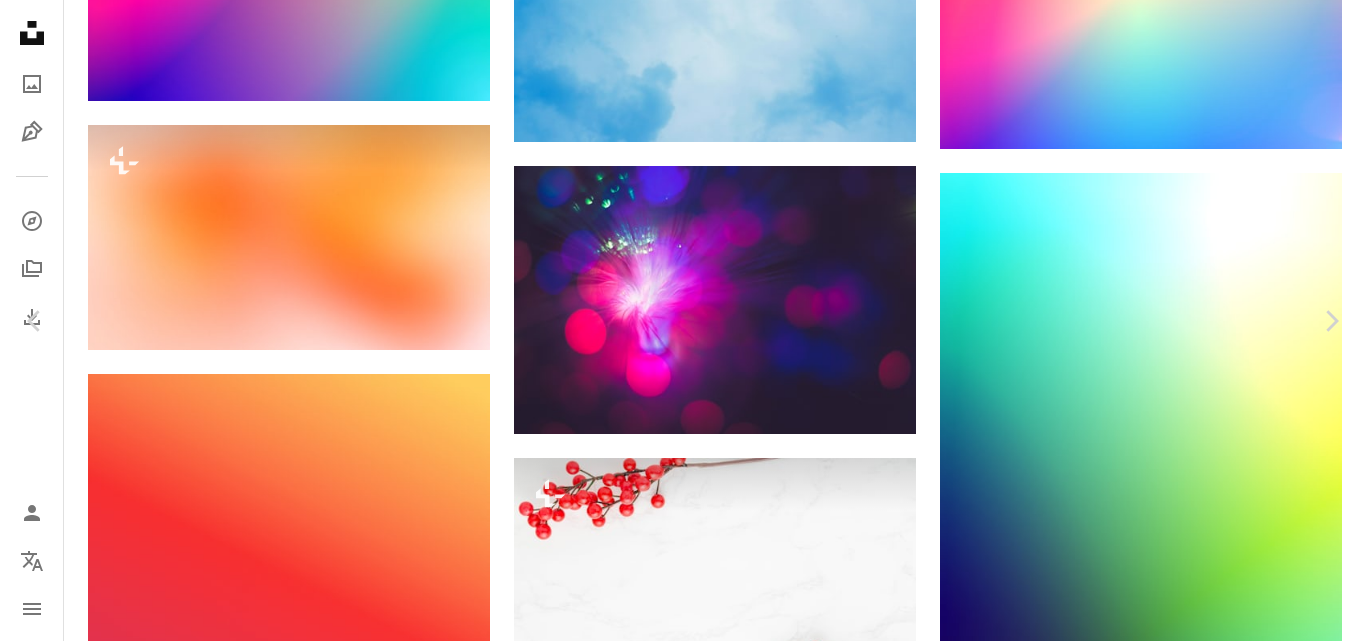 click 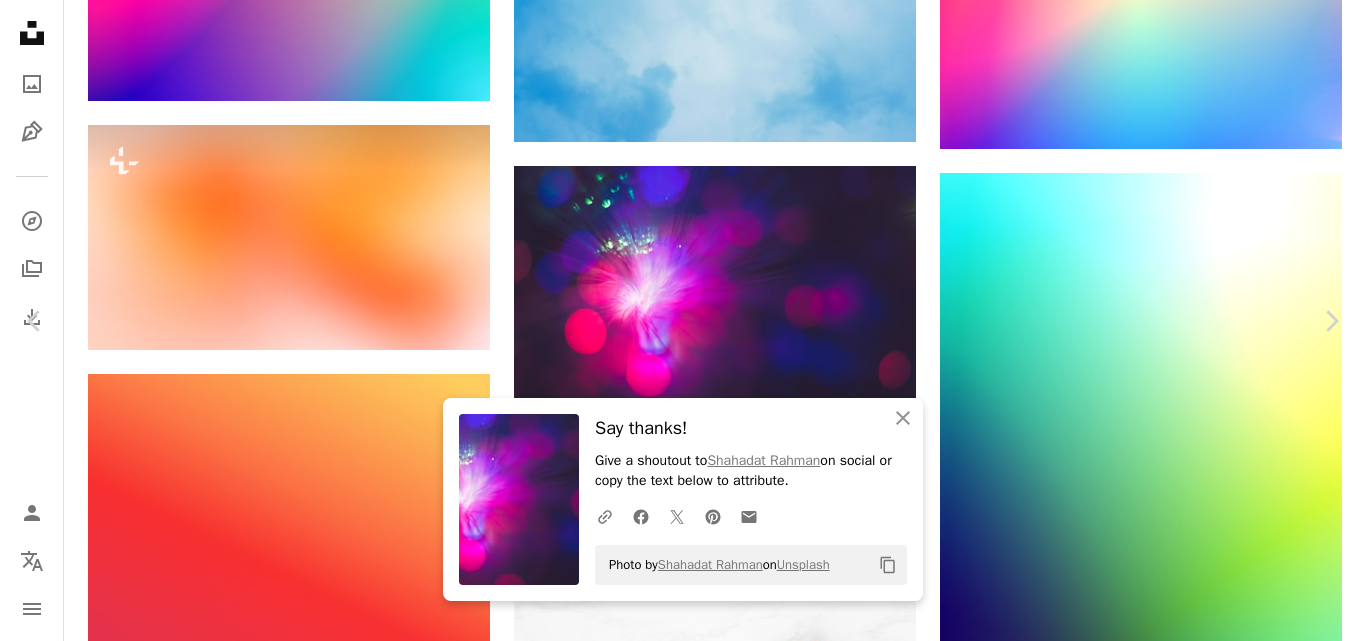 click on "An X shape Chevron left Chevron right An X shape Close Say thanks! Give a shoutout to  [FIRST] [LAST]  on social or copy the text below to attribute. A URL sharing icon (chains) Facebook icon X (formerly Twitter) icon Pinterest icon An envelope Photo by  [FIRST] [LAST]  on  Unsplash
Copy content [FIRST] [LAST] Available for hire A checkmark inside of a circle A heart A plus sign Edit image   Plus sign for Unsplash+ Download free Chevron down Zoom in Views 34,882,212 Downloads 252,882 A forward-right arrow Share Info icon Info More Actions Calendar outlined Published on  [DATE] , [YEAR] Camera Canon, EOS 600D Safety Free to use under the  Unsplash License background light red digital communication backdrop internet global light background cosmos modern connect matrix laser artistic optical fibre illuminated hitech fluorescence Free pictures Browse premium related images on iStock  |  Save 20% with code UNSPLASH20 View more on iStock  ↗ Related images A heart A plus sign [FIRST] [LAST] Available for hire" at bounding box center [683, 6332] 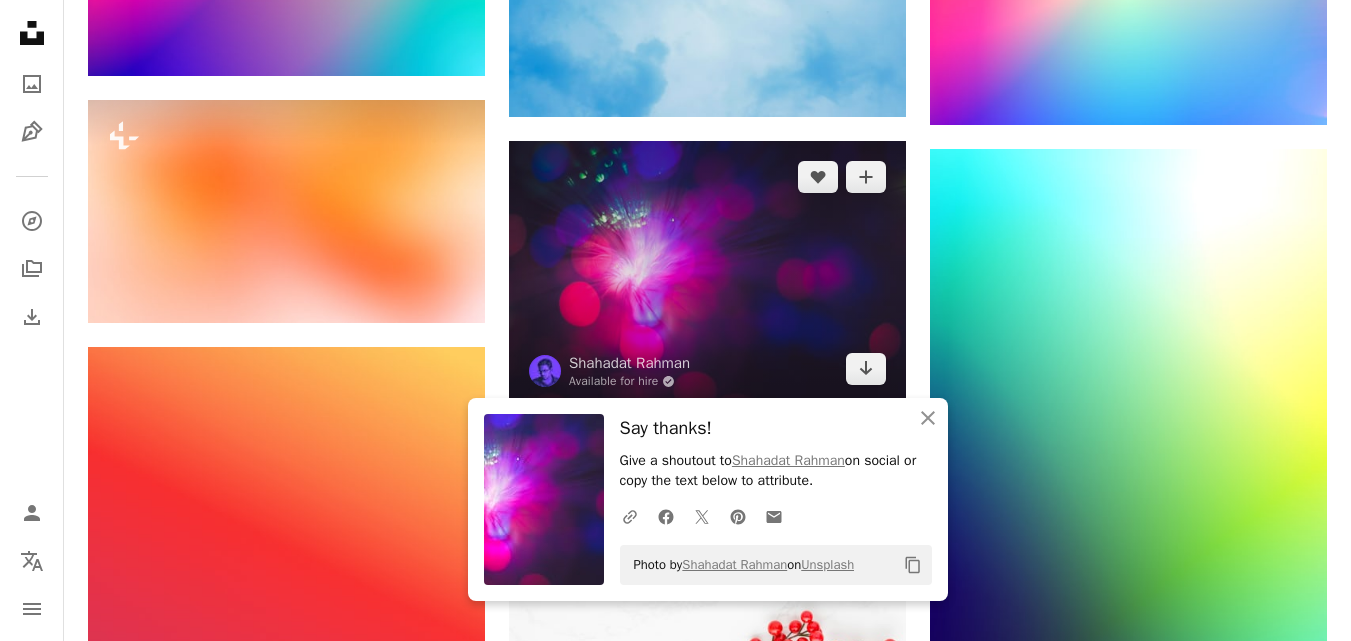 scroll, scrollTop: 1141, scrollLeft: 0, axis: vertical 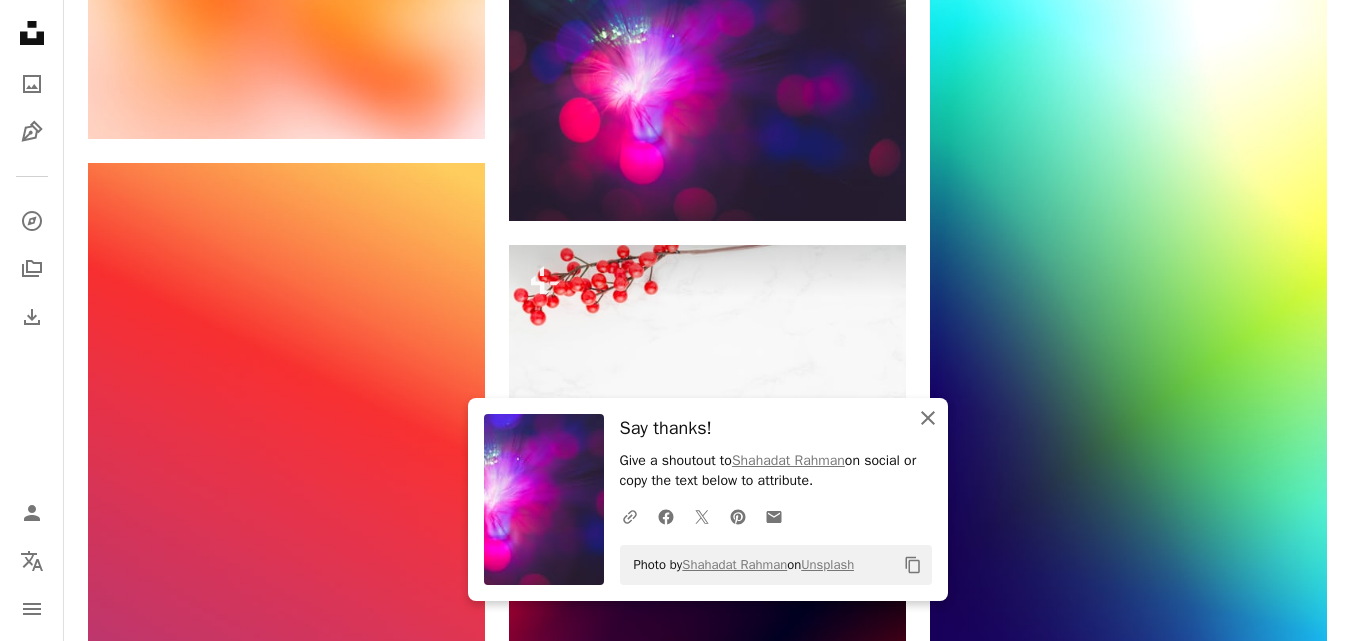 click on "An X shape" 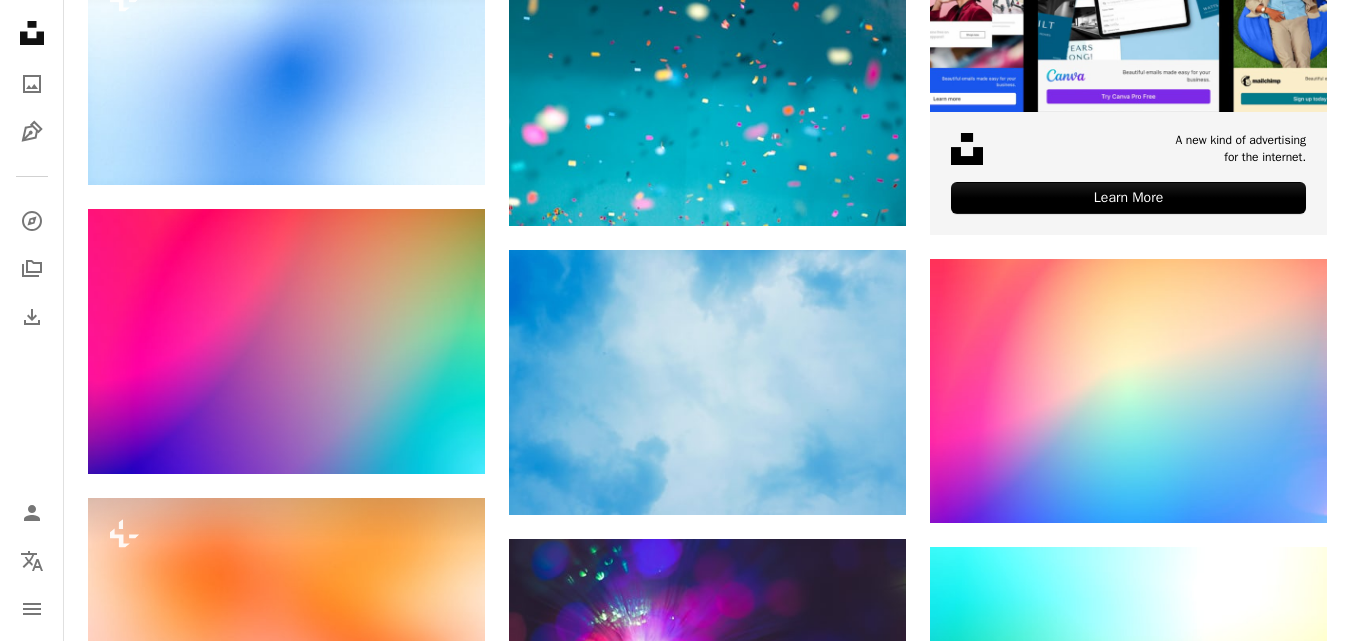 scroll, scrollTop: 341, scrollLeft: 0, axis: vertical 